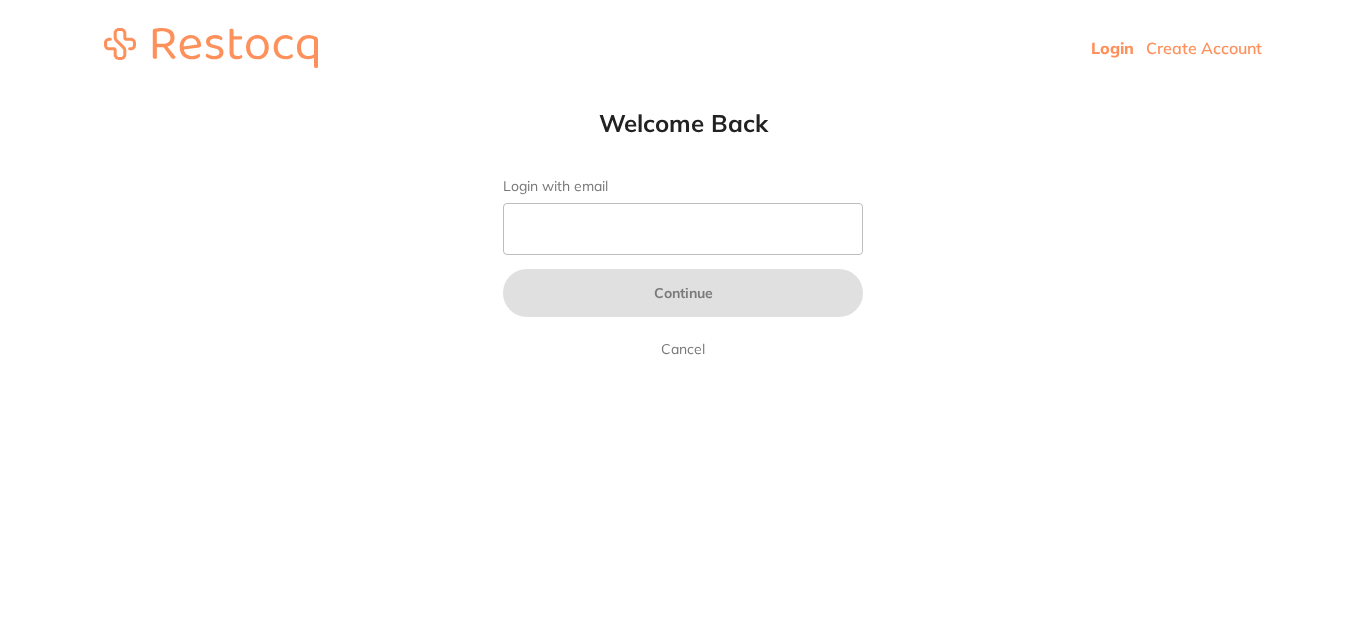 scroll, scrollTop: 0, scrollLeft: 0, axis: both 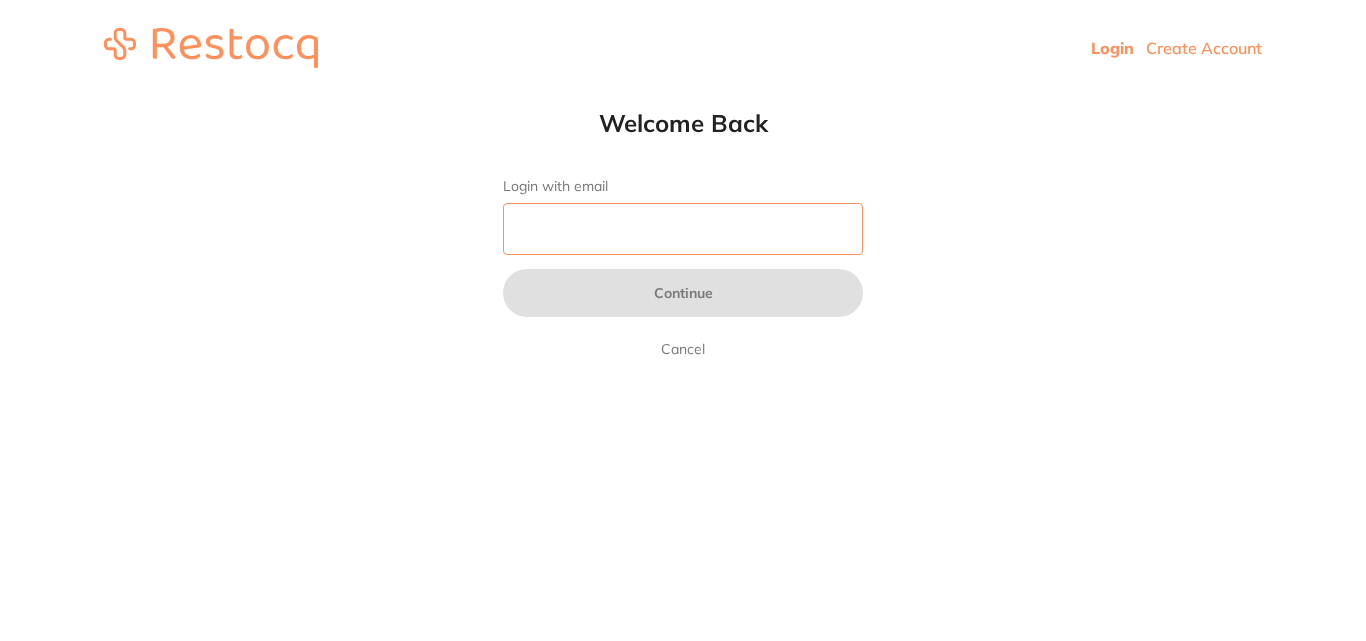 click on "Login with email" at bounding box center (683, 229) 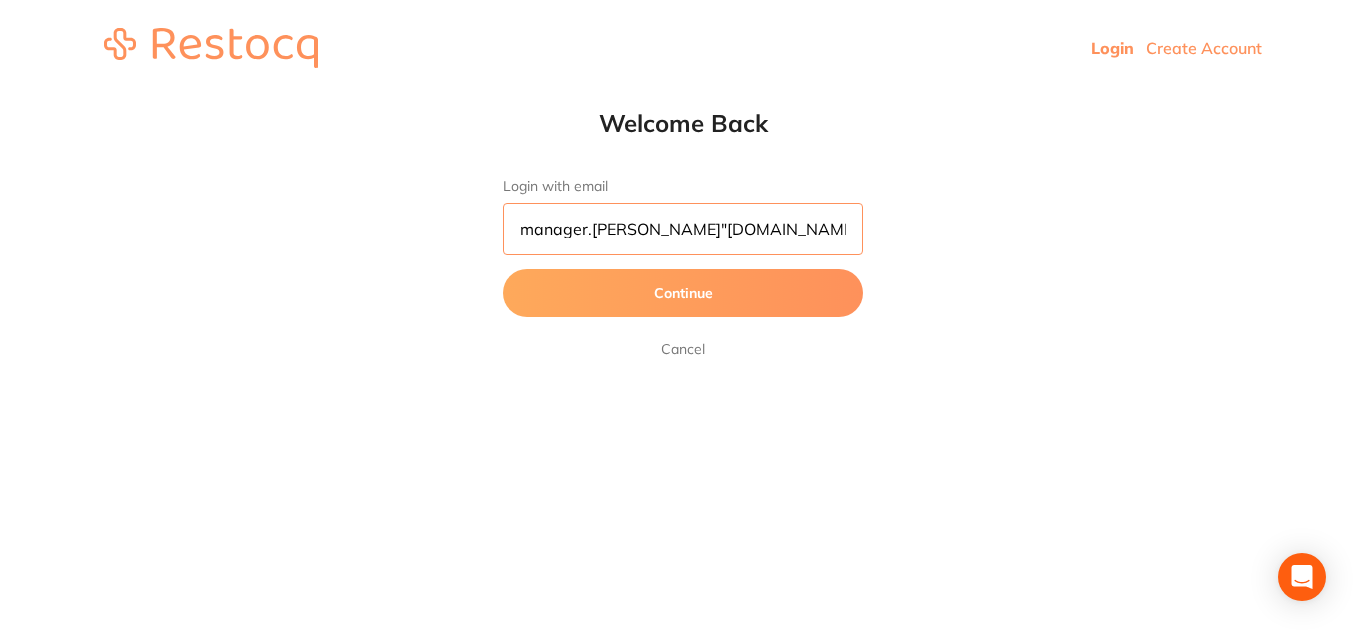 click on "Continue" at bounding box center (683, 293) 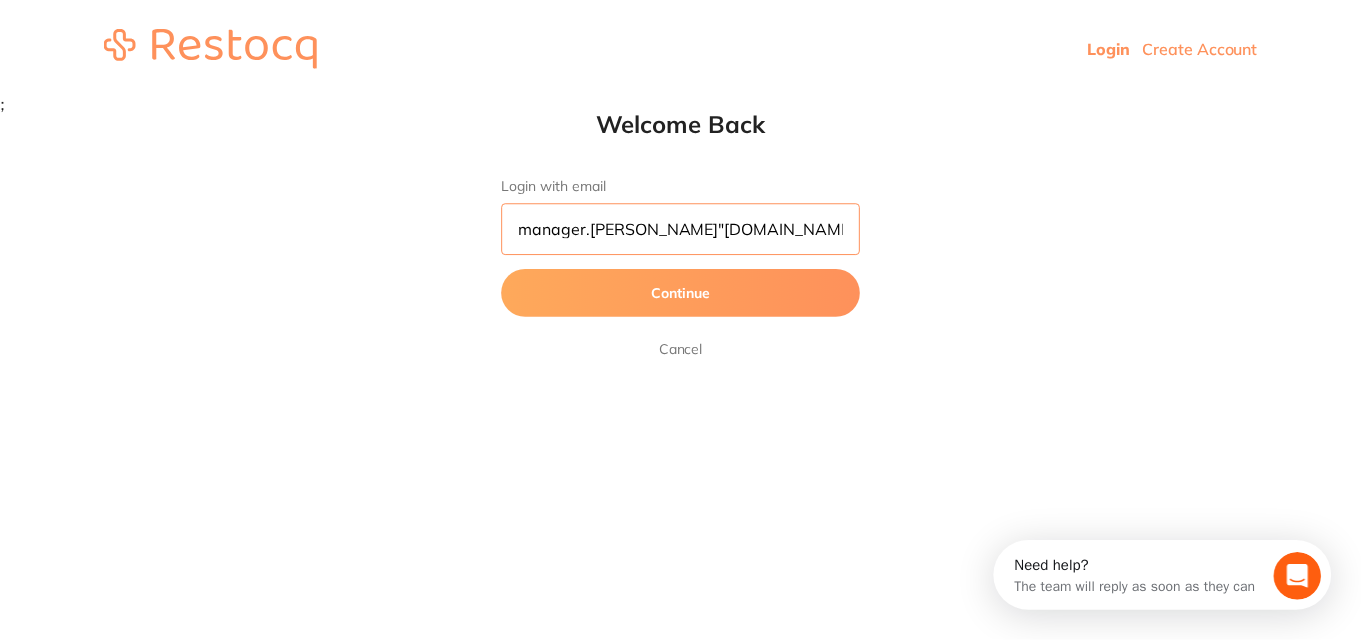 scroll, scrollTop: 0, scrollLeft: 0, axis: both 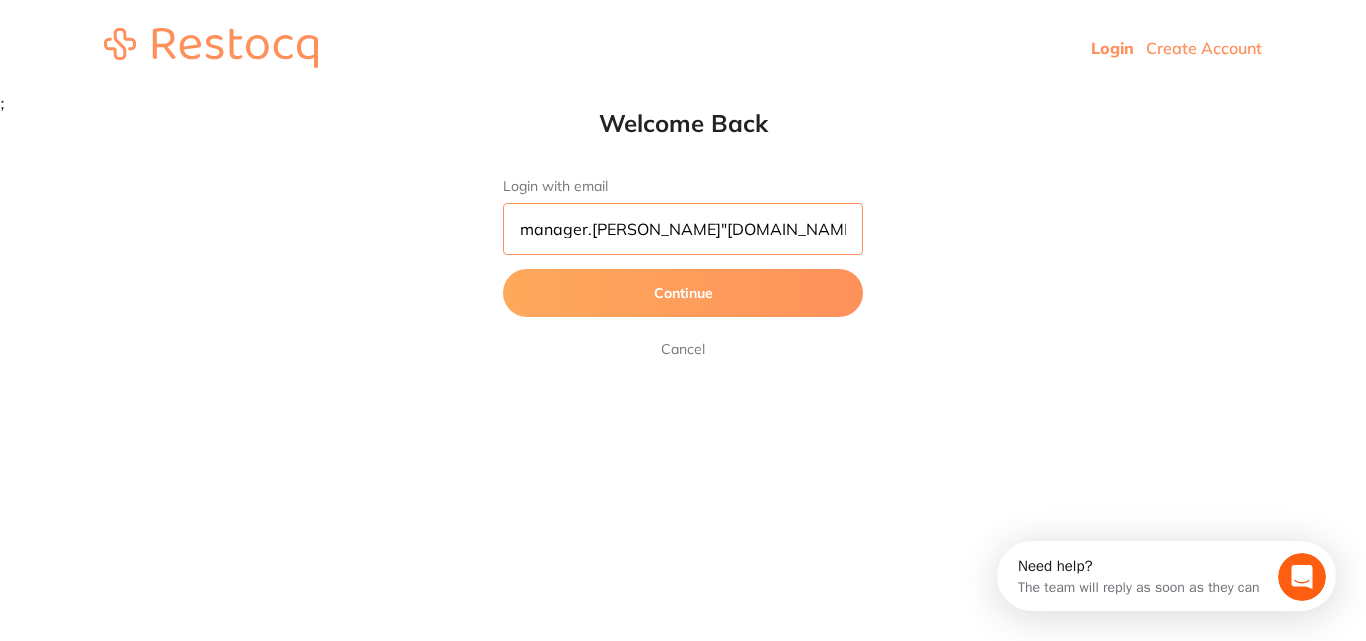 click on "manager.[PERSON_NAME]"[DOMAIN_NAME]" at bounding box center (683, 229) 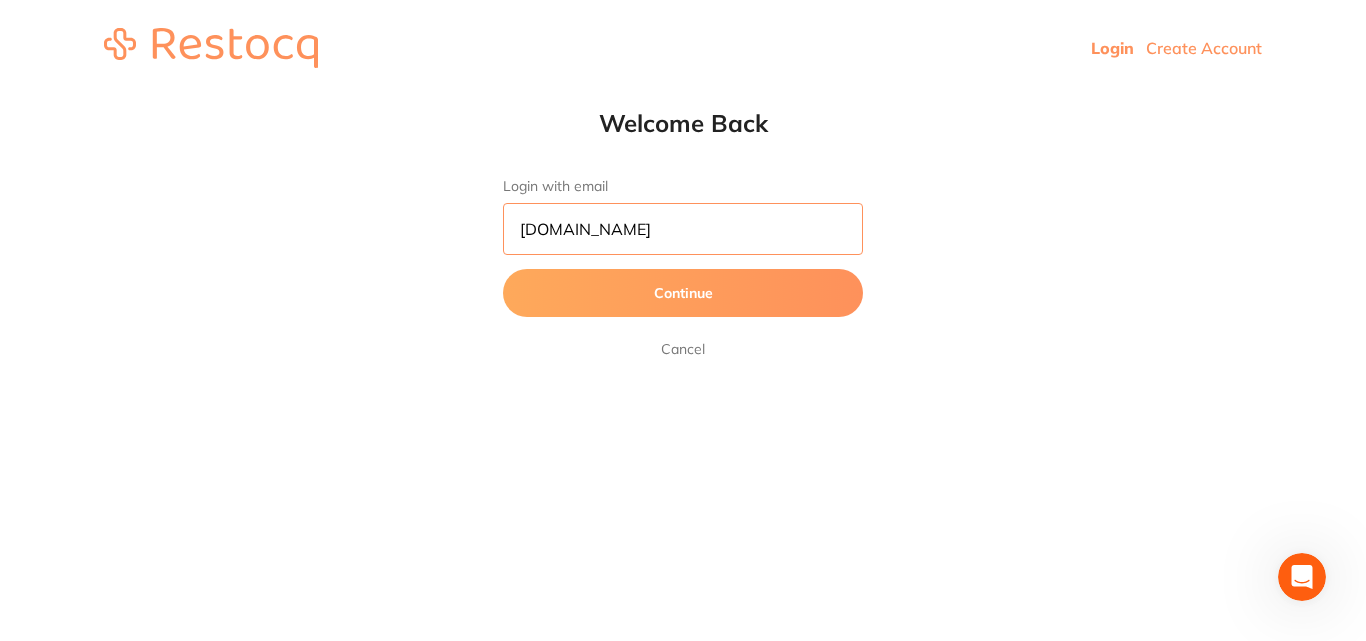 paste on "@" 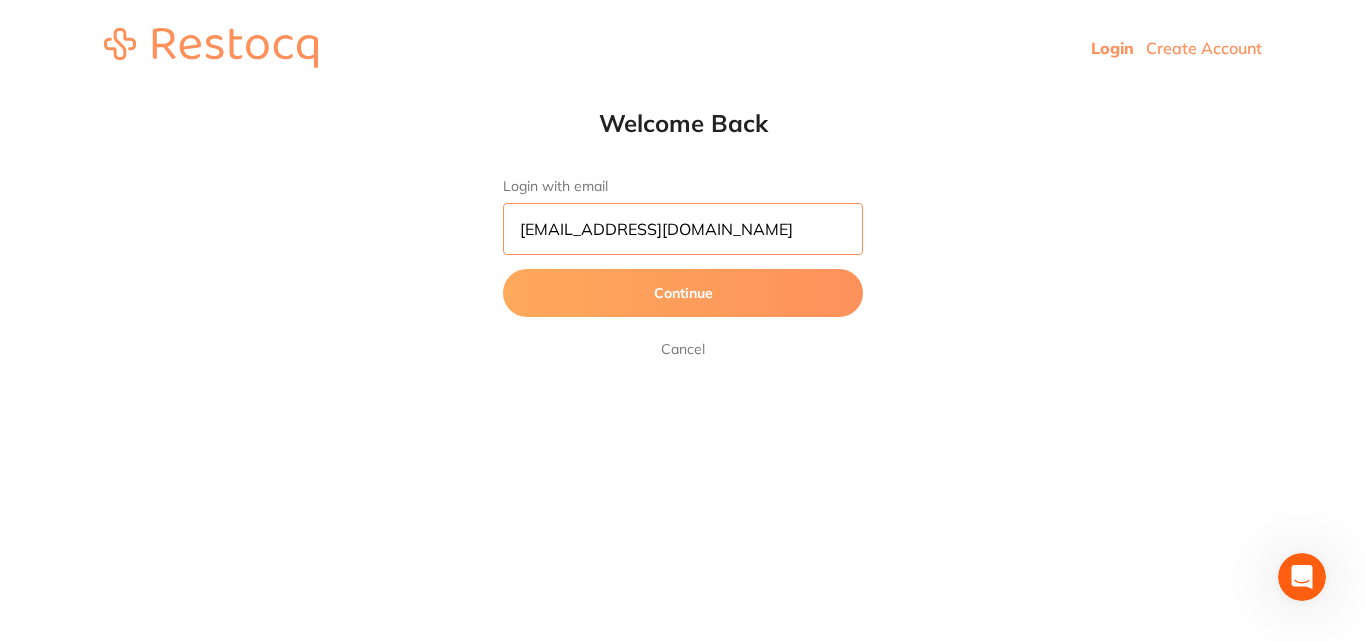 type on "[EMAIL_ADDRESS][DOMAIN_NAME]" 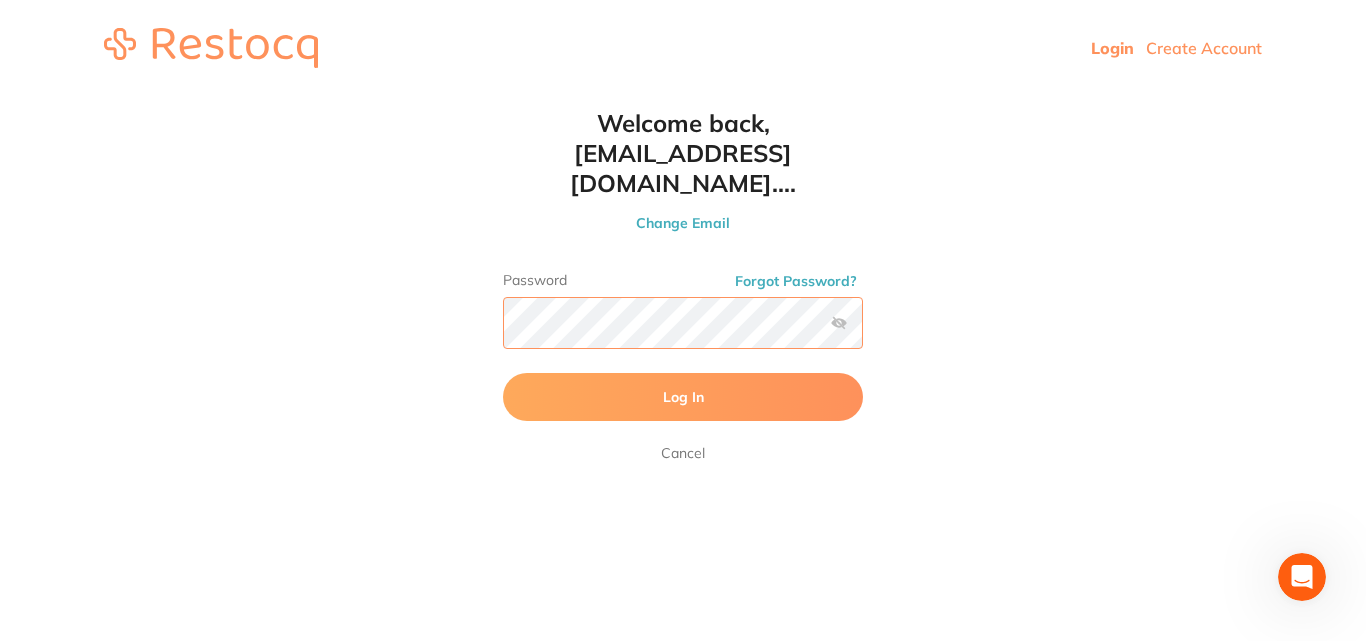click on "Log In" at bounding box center (683, 397) 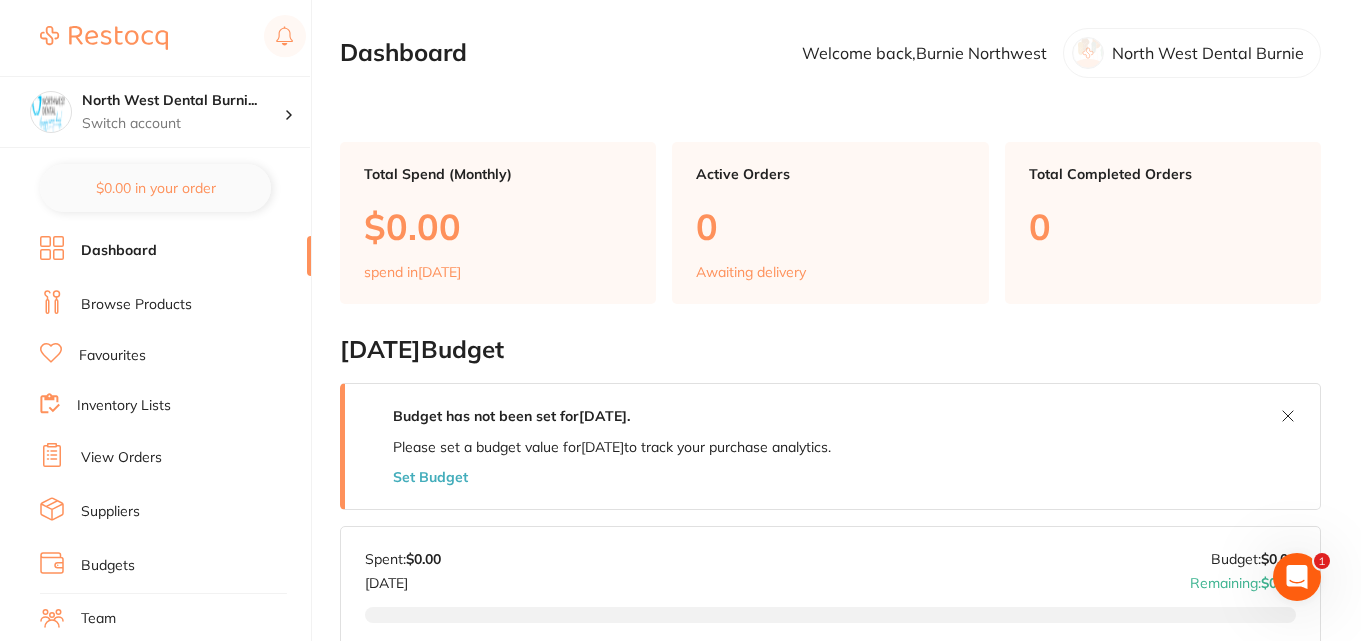 scroll, scrollTop: 0, scrollLeft: 0, axis: both 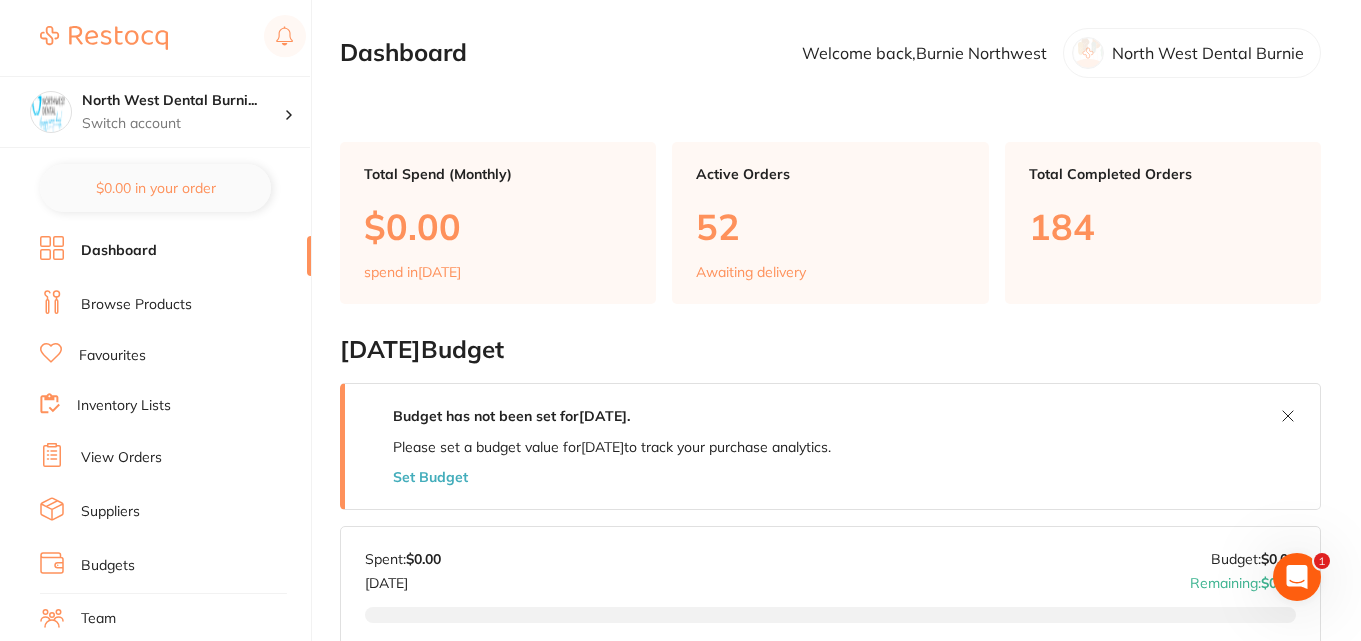 click on "Browse Products" at bounding box center [136, 305] 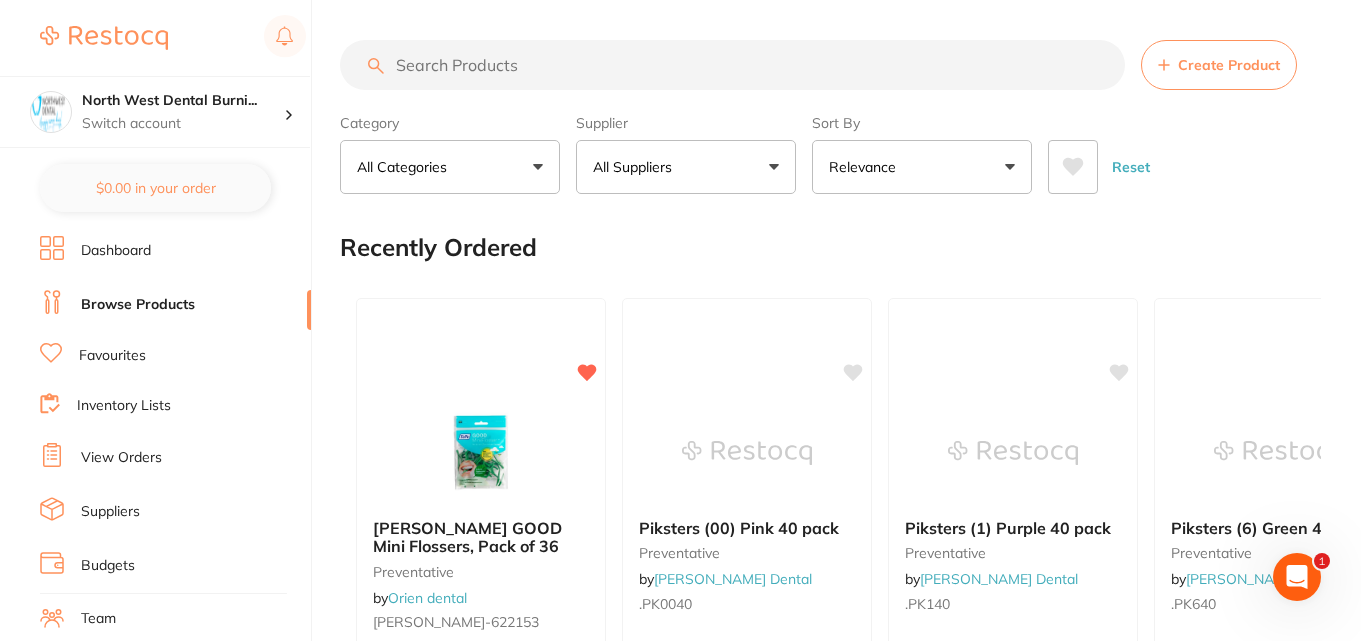 scroll, scrollTop: 0, scrollLeft: 0, axis: both 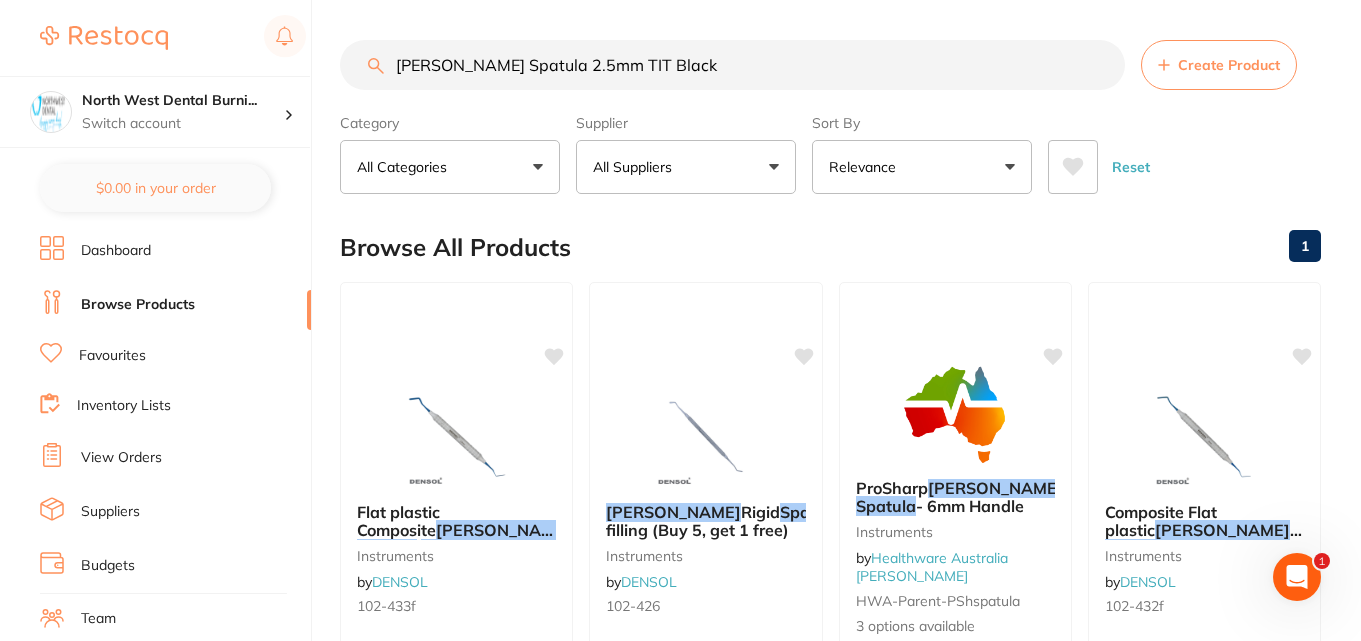 type on "[PERSON_NAME] Spatula 2.5mm TIT Black" 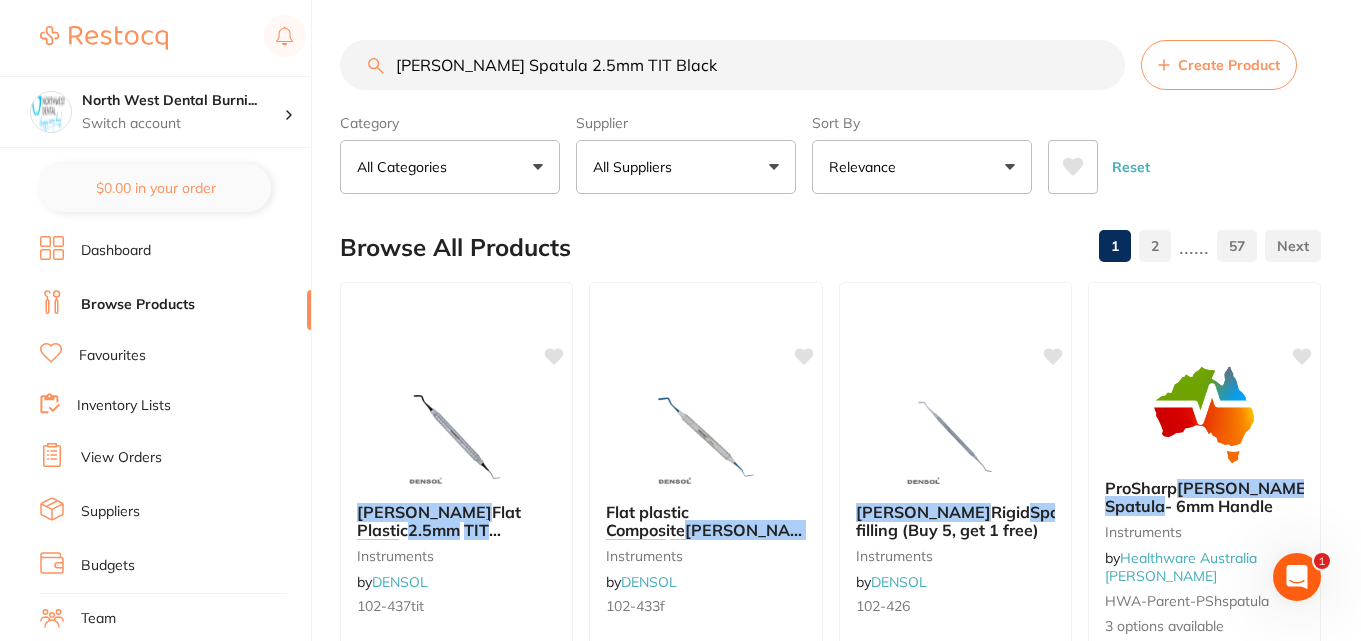 scroll, scrollTop: 0, scrollLeft: 0, axis: both 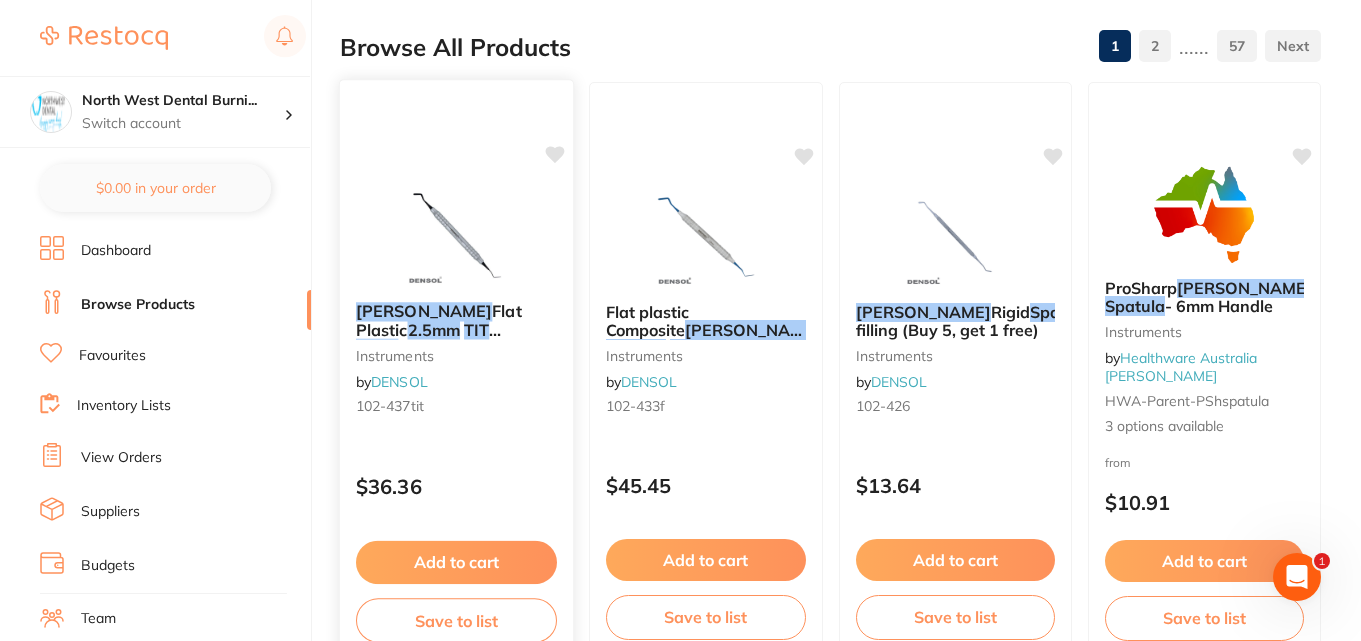 click on "[PERSON_NAME]  Flat Plastic  2.5mm   TIT   Black  (Buy 5, get 1 free)   instruments by  DENSOL 102-437tit $36.36 Add to cart Save to list" at bounding box center [457, 369] 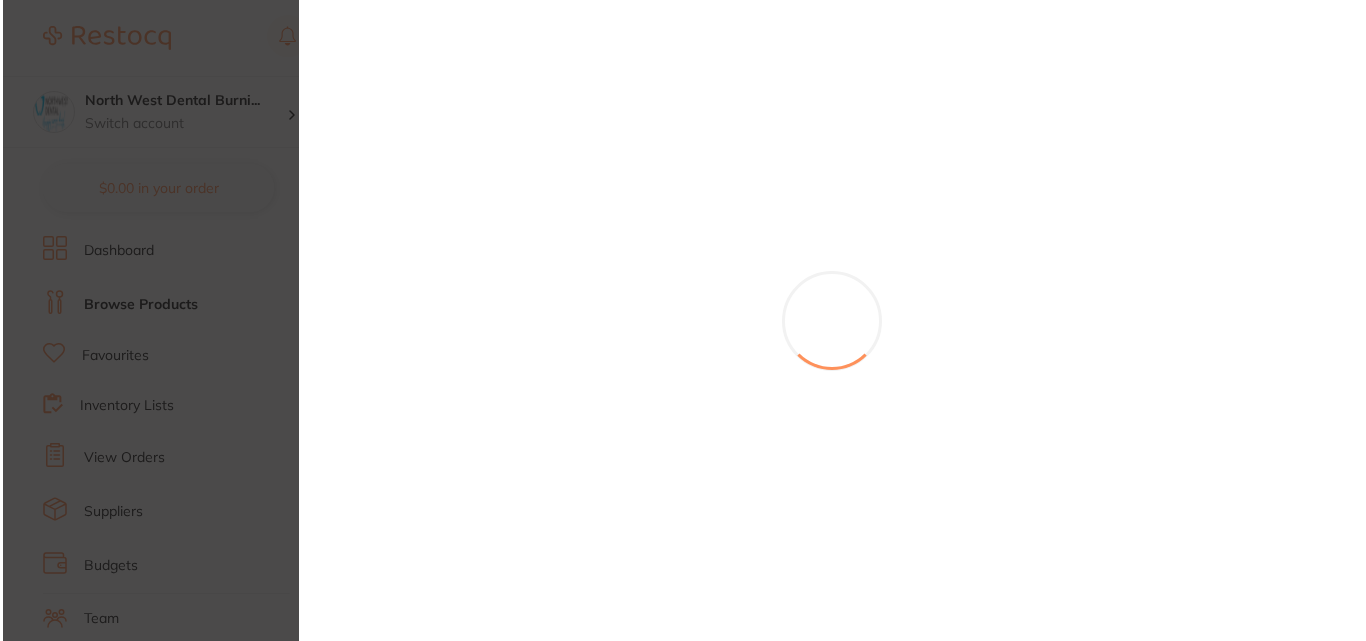 scroll, scrollTop: 0, scrollLeft: 0, axis: both 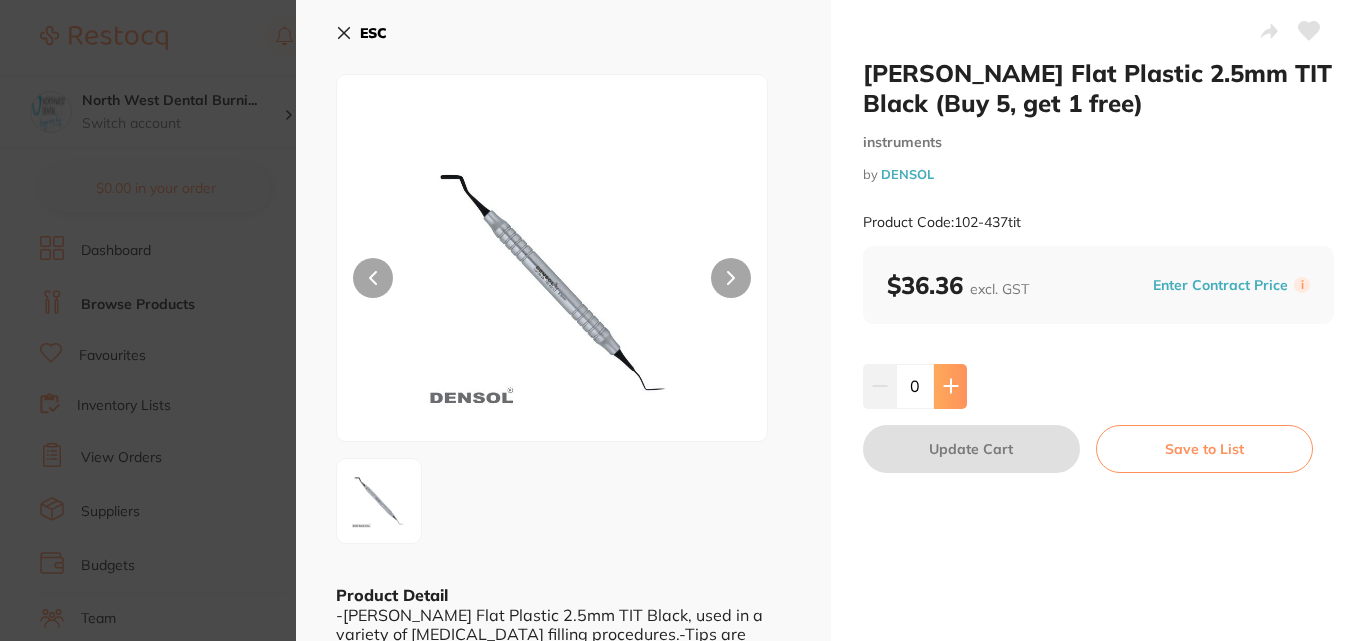 click at bounding box center [950, 386] 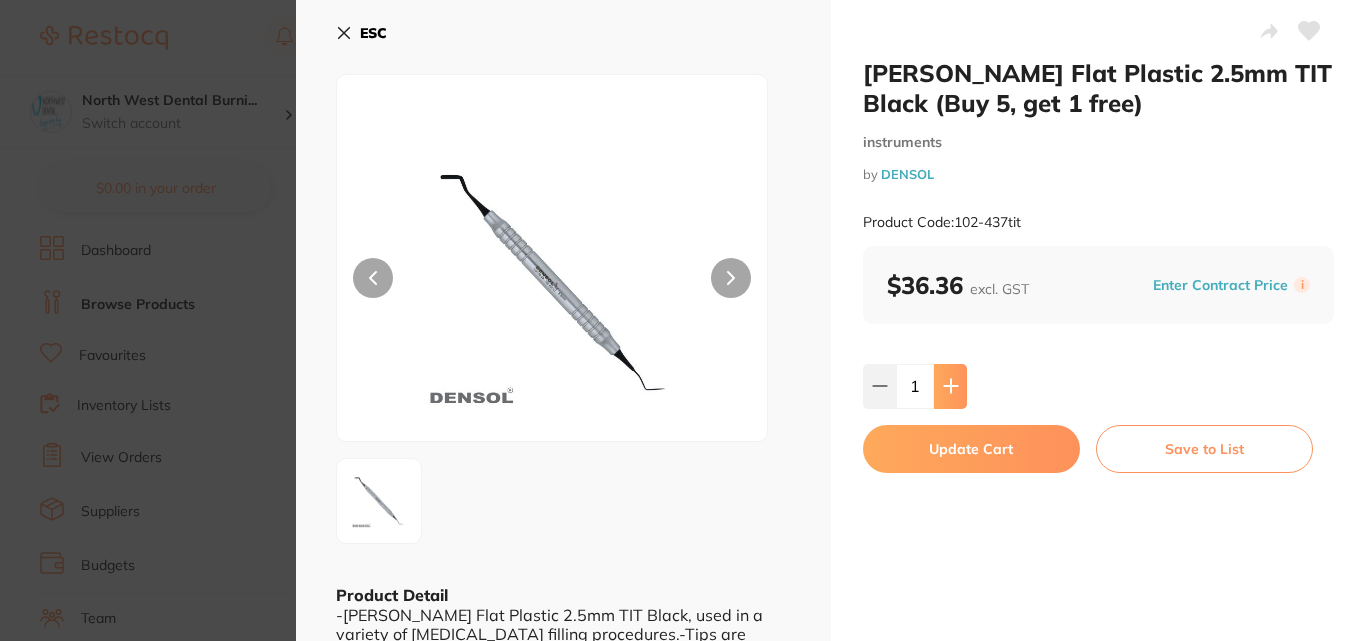 click at bounding box center (950, 386) 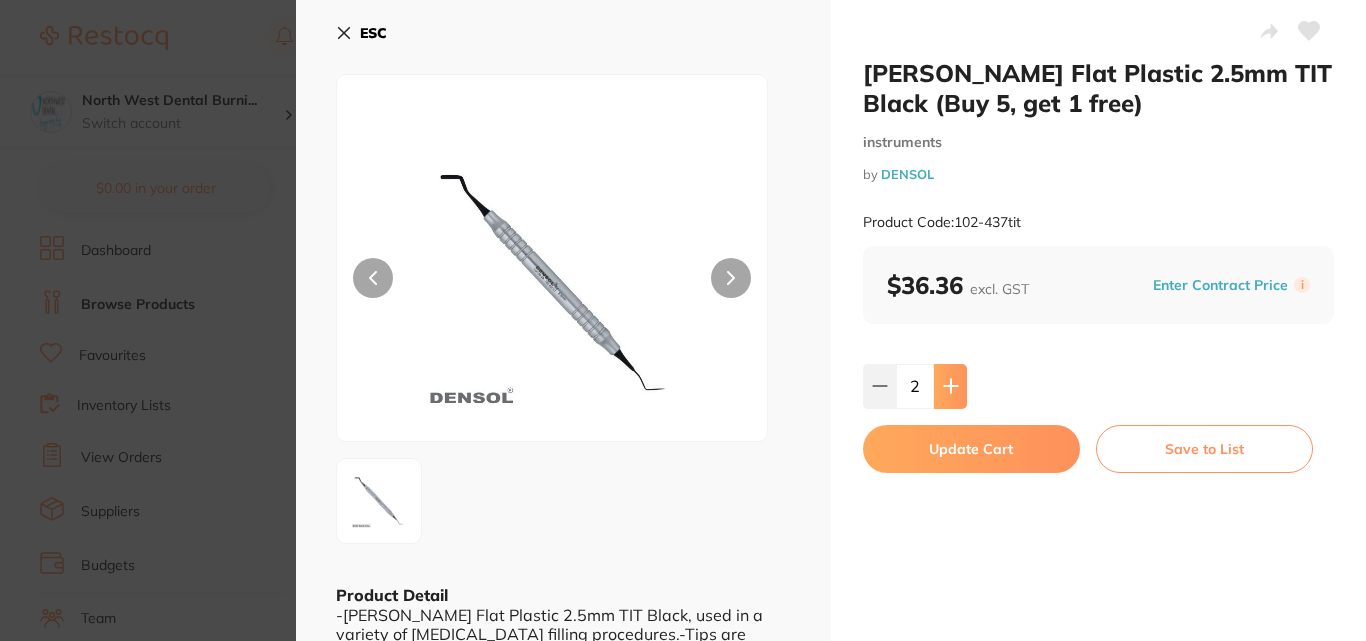 click at bounding box center [950, 386] 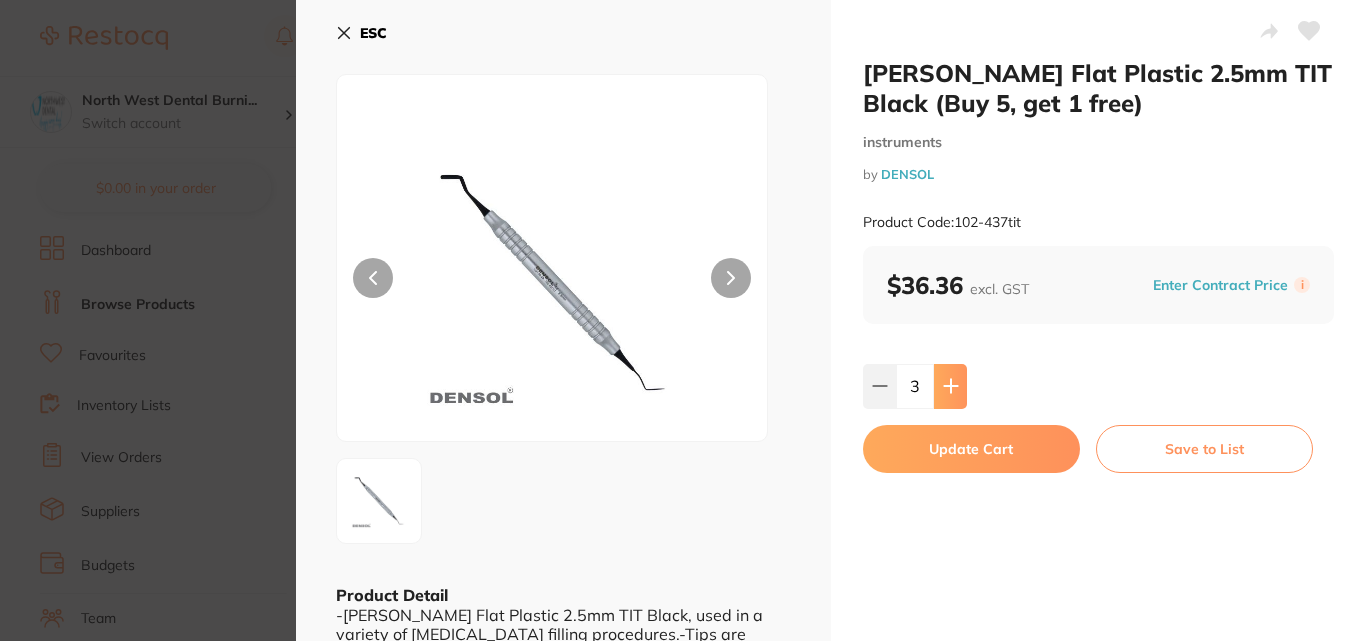click at bounding box center [950, 386] 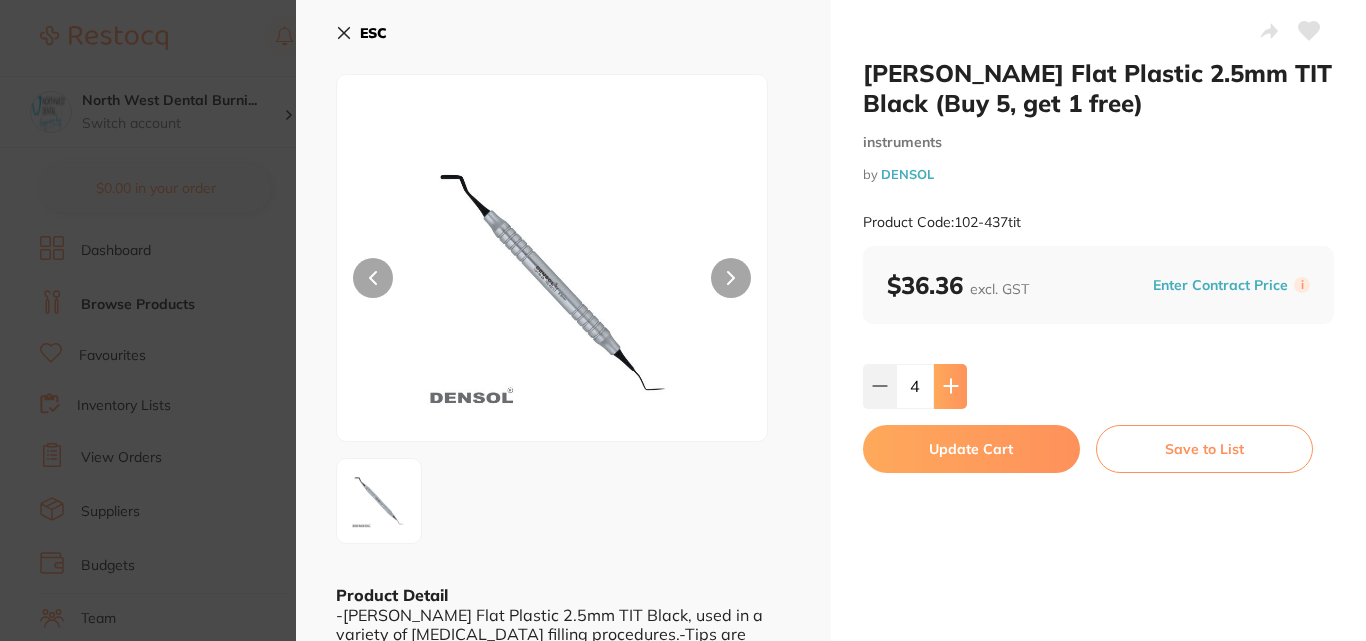 click at bounding box center (950, 386) 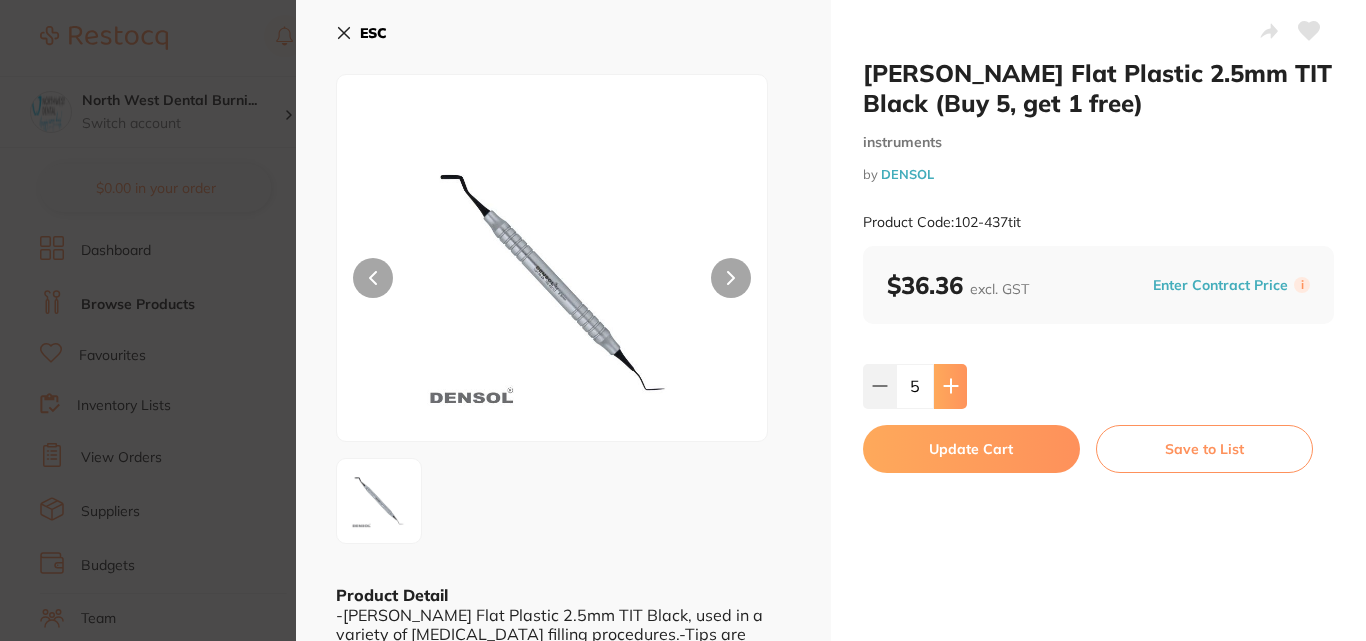 click at bounding box center (950, 386) 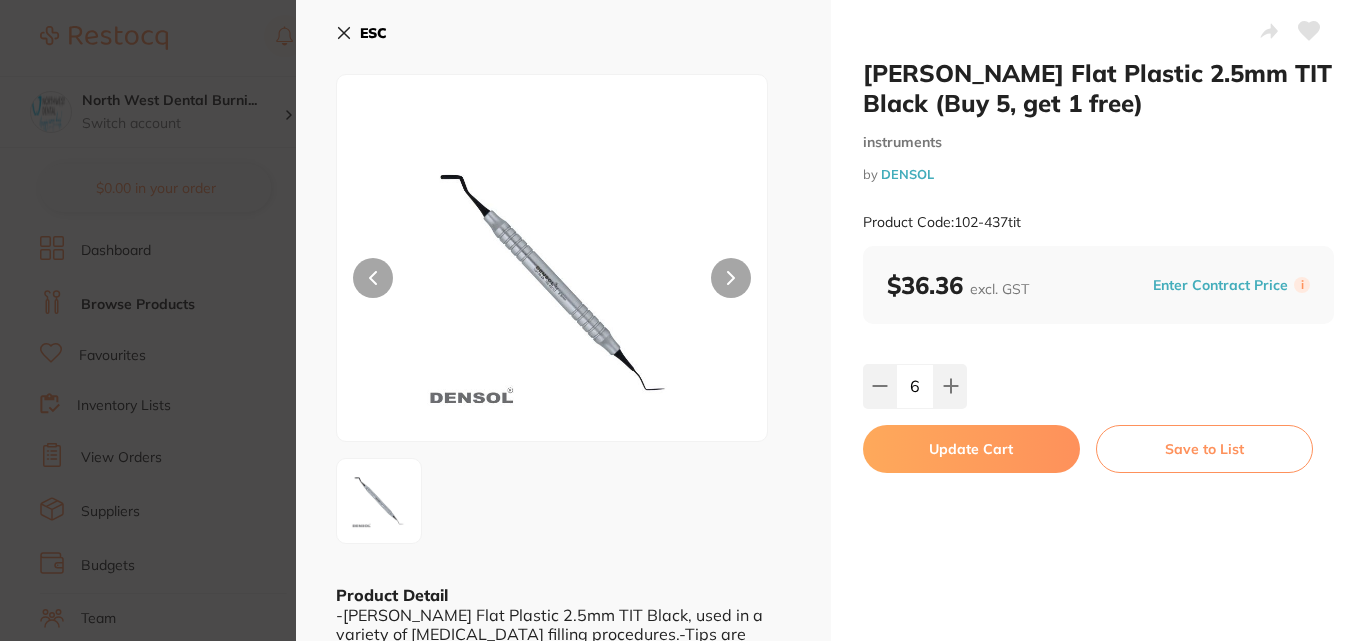 scroll, scrollTop: 0, scrollLeft: 0, axis: both 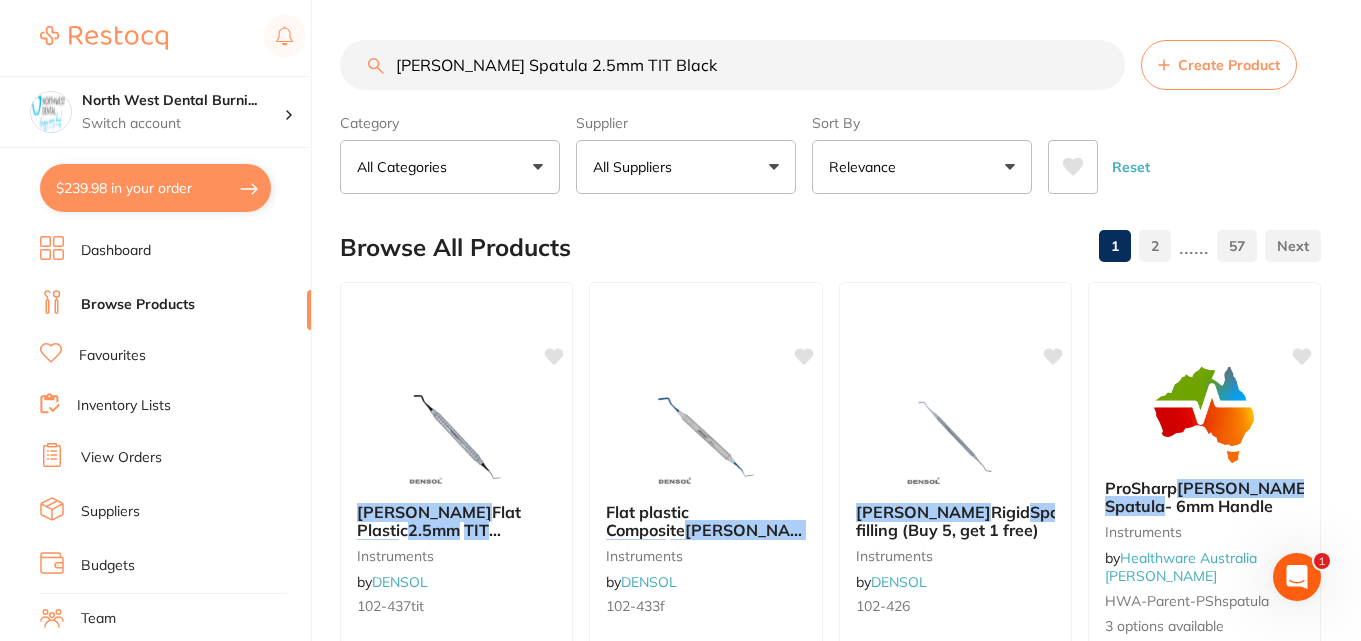 click on "[PERSON_NAME] Spatula 2.5mm TIT Black" at bounding box center [732, 65] 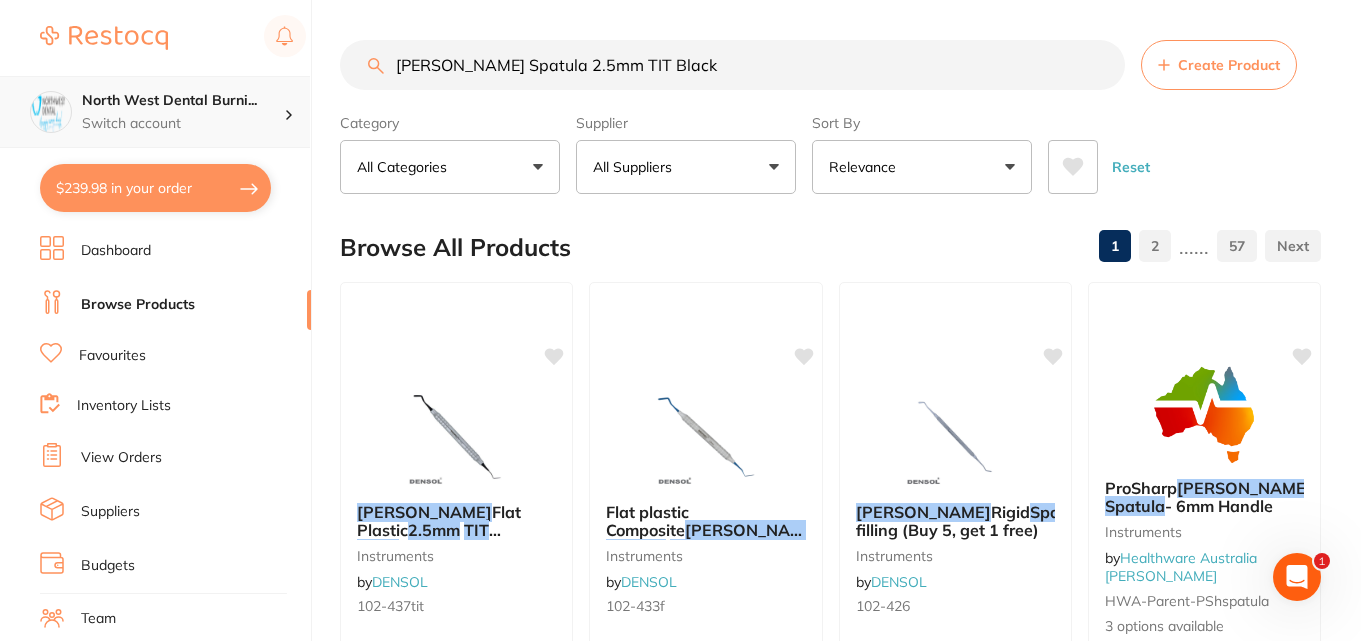 scroll, scrollTop: 1, scrollLeft: 0, axis: vertical 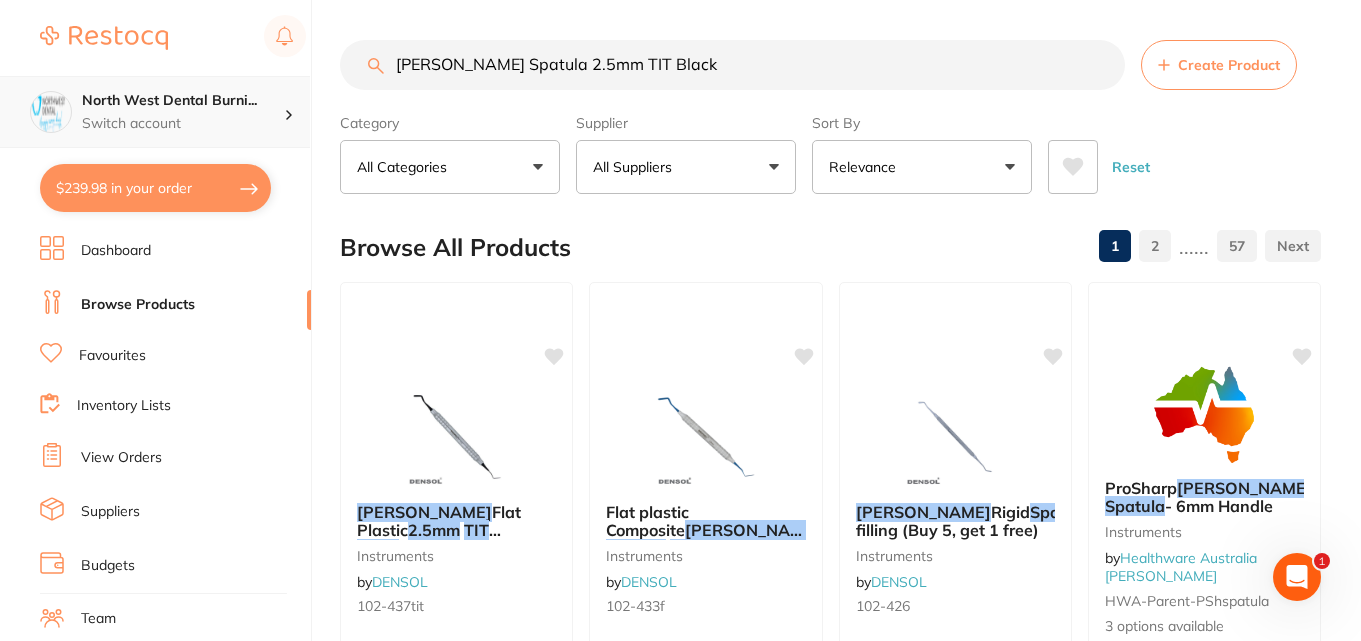 drag, startPoint x: 714, startPoint y: 56, endPoint x: 279, endPoint y: 77, distance: 435.5066 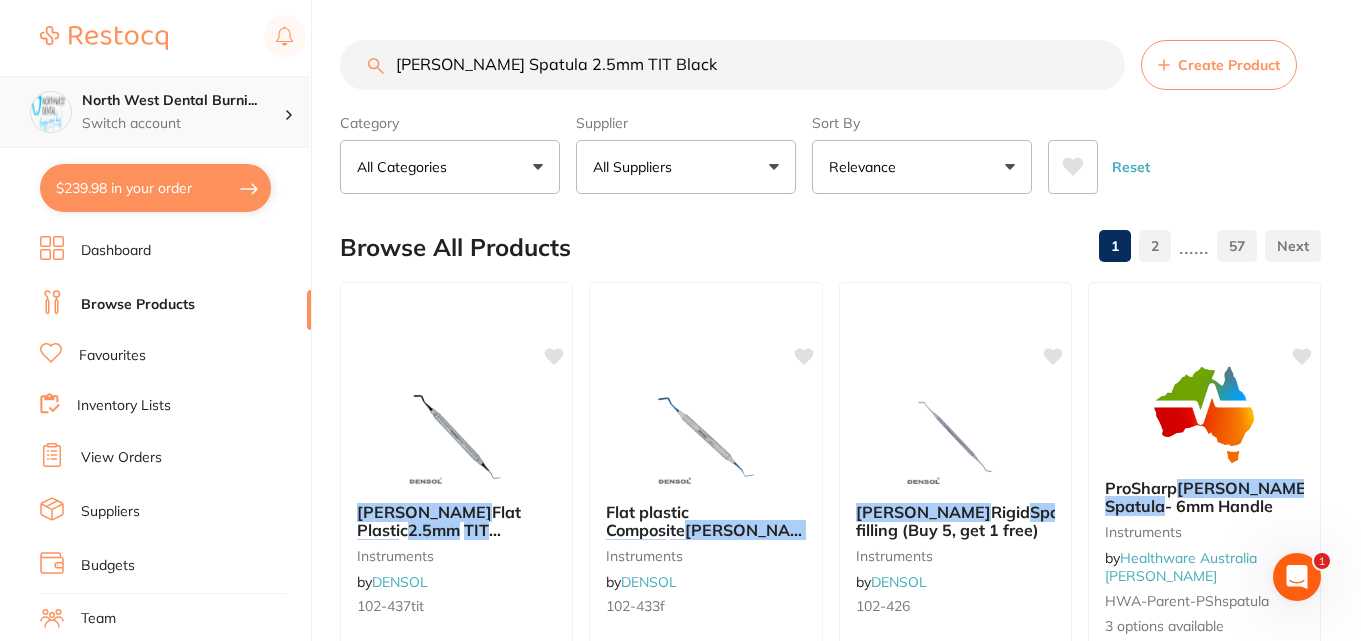 click on "$239.98 North West Dental Burni... Switch account North West Dental Burnie Burnie Smile Care $239.98   in your order Dashboard Browse Products Favourites Inventory Lists View Orders Suppliers Budgets Team RestocqPay Rewards Subscriptions Account Support Log Out [PERSON_NAME] Spatula 2.5mm TIT Black         Create Product Category All Categories All Categories 3D Printing anaesthetic articulating burs CAD/CAM crown & bridge disposables education endodontics equipment finishing & polishing handpieces implants impression infection control instruments laboratory Miscellaneous [MEDICAL_DATA] Orthodontics other photography Preventative restorative & cosmetic Rubber Dam specials & clearance [MEDICAL_DATA] xrays/imaging Clear Category   false    All Categories Category All Categories 3D Printing anaesthetic articulating burs CAD/CAM crown & bridge disposables education endodontics equipment finishing & polishing handpieces implants impression infection control instruments laboratory Miscellaneous [MEDICAL_DATA] Orthodontics other" at bounding box center [680, 320] 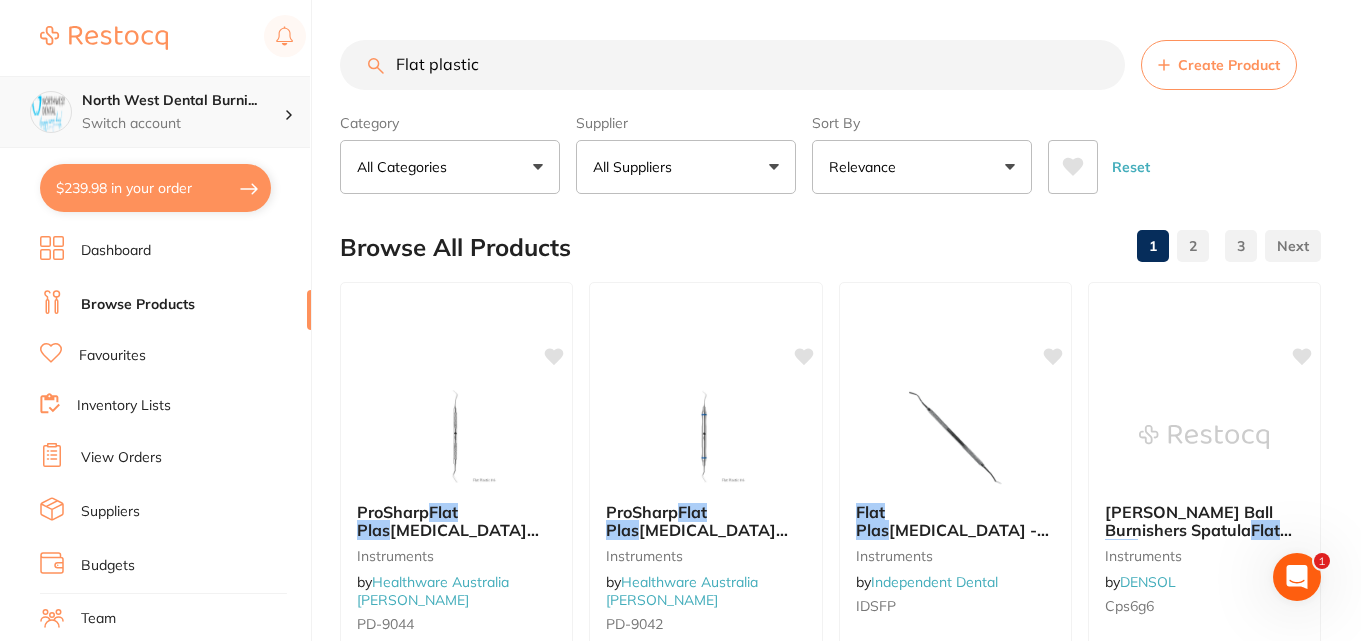 scroll, scrollTop: 0, scrollLeft: 0, axis: both 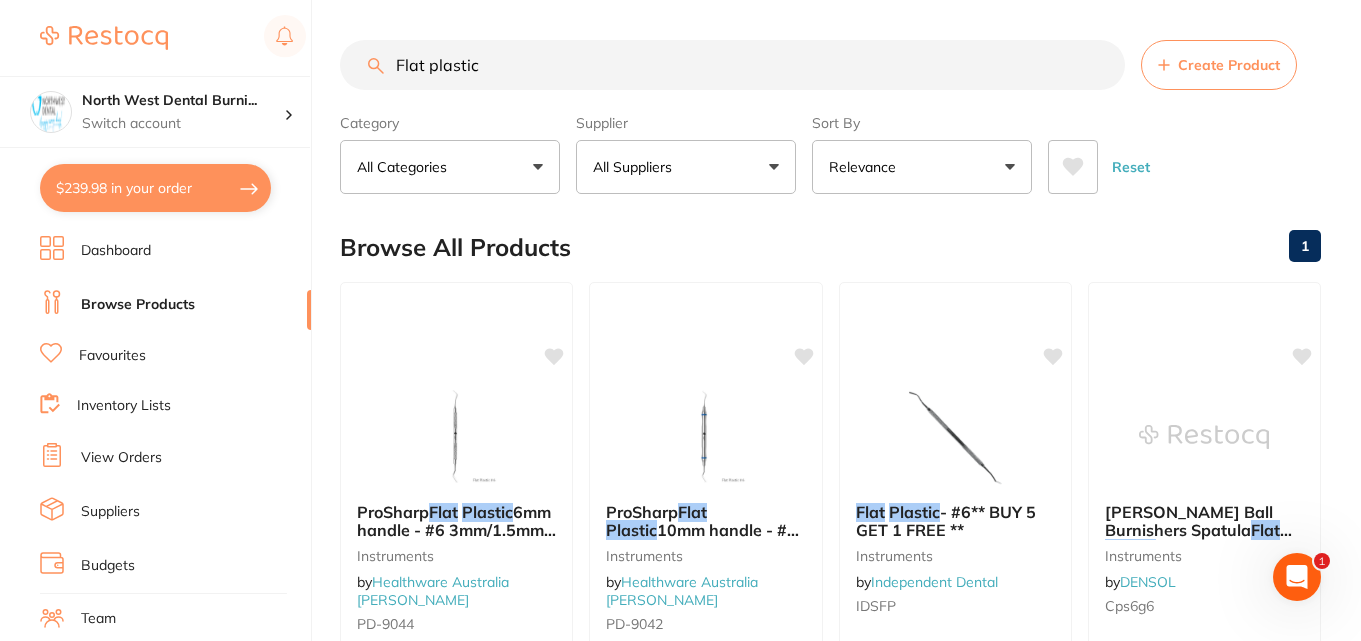 click on "All Suppliers" at bounding box center (686, 167) 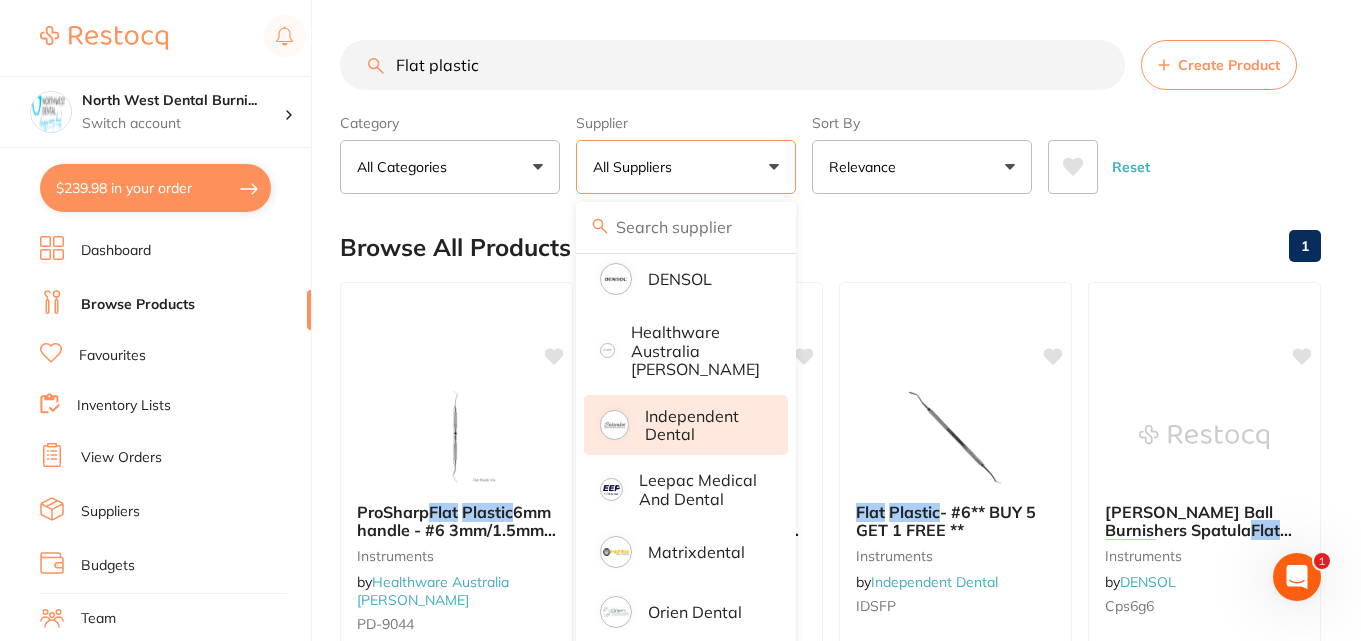 scroll, scrollTop: 173, scrollLeft: 0, axis: vertical 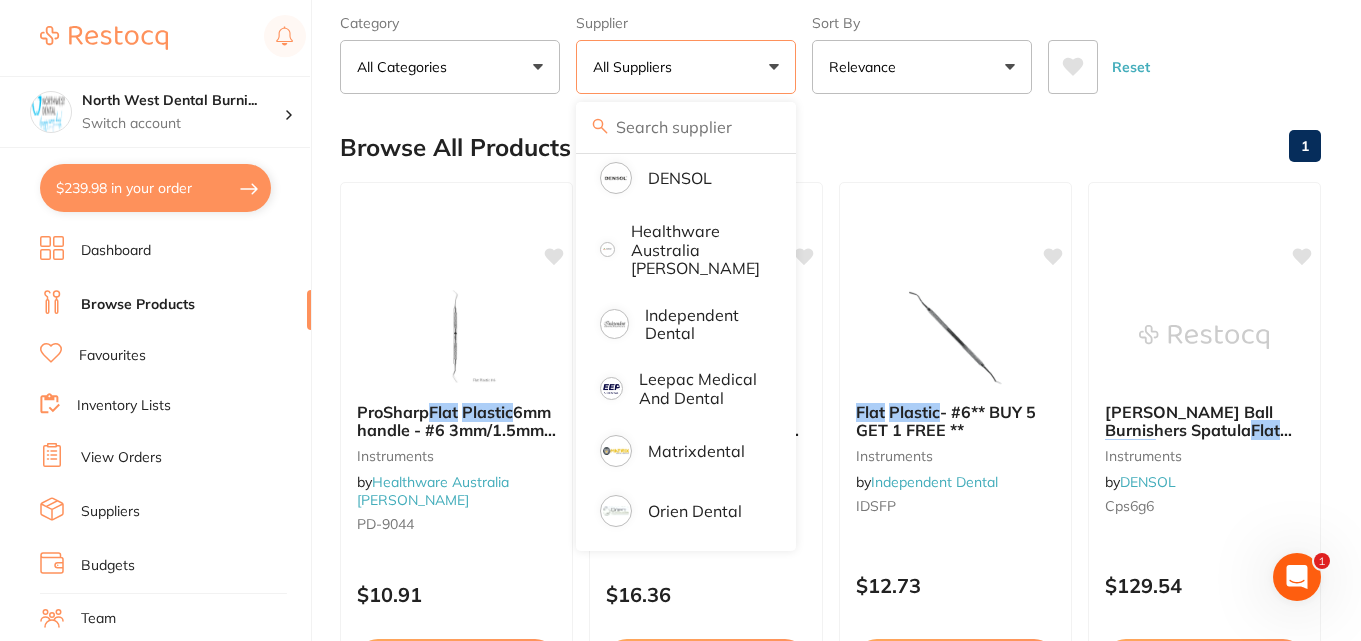 click on "Reset" at bounding box center (1176, 59) 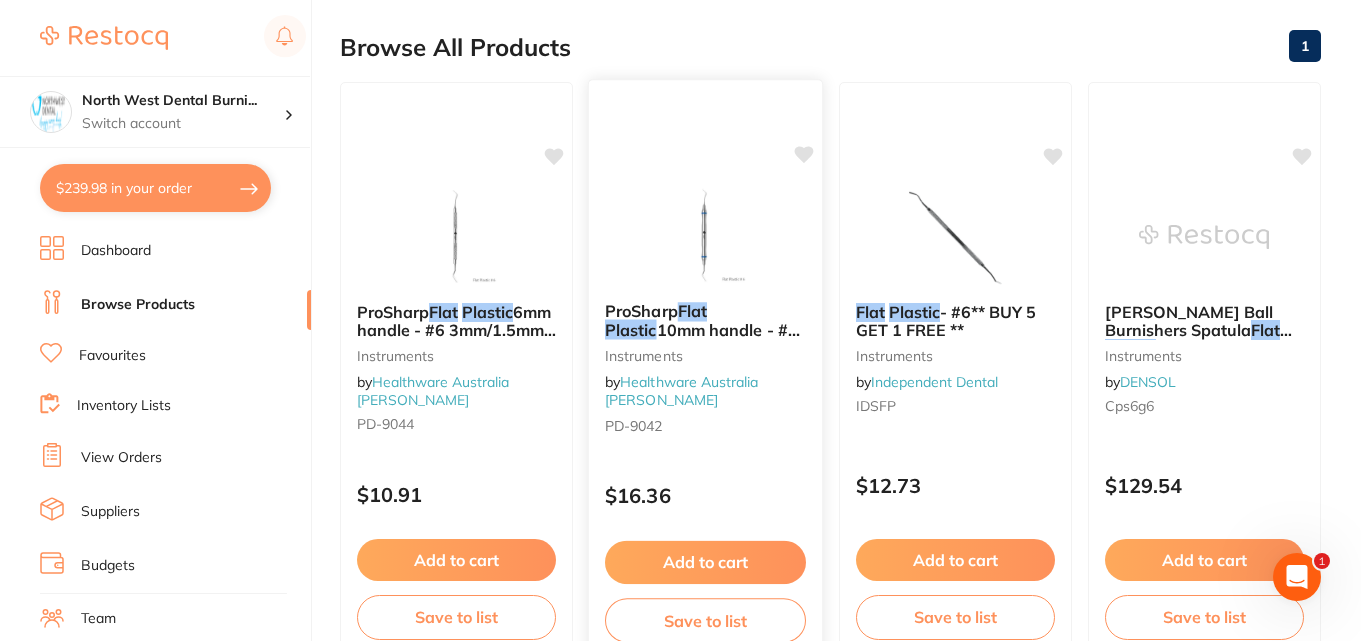 scroll, scrollTop: 0, scrollLeft: 0, axis: both 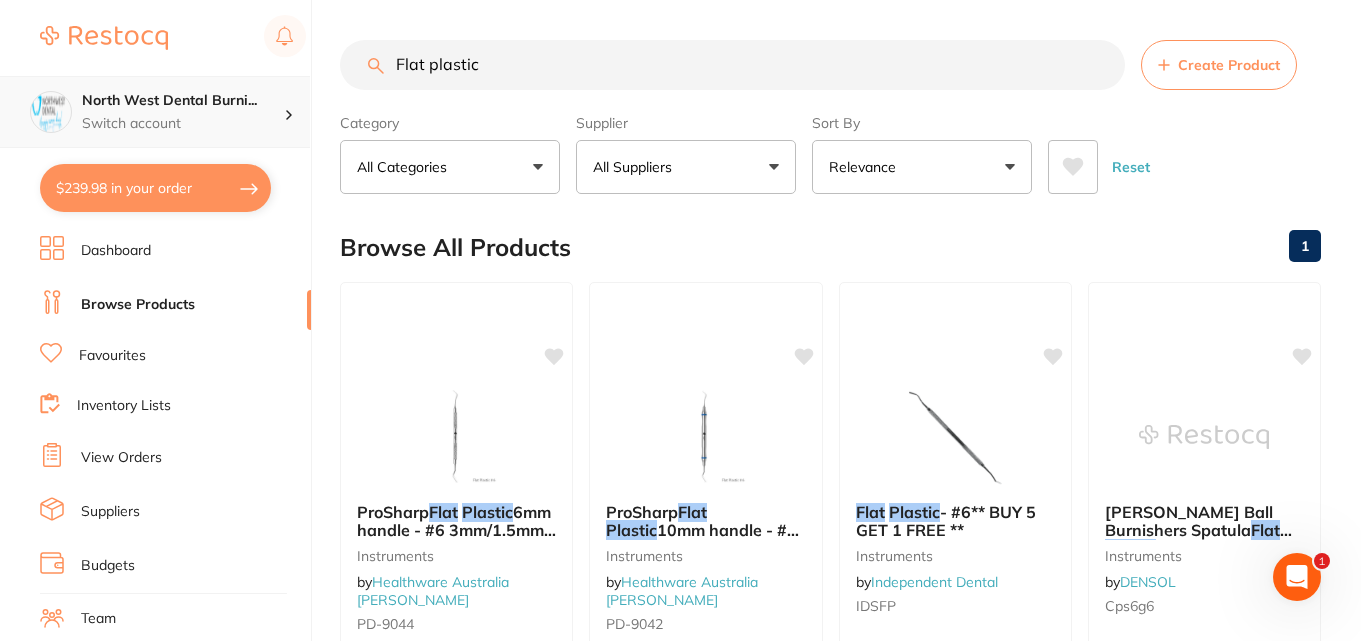 drag, startPoint x: 522, startPoint y: 54, endPoint x: 145, endPoint y: 100, distance: 379.796 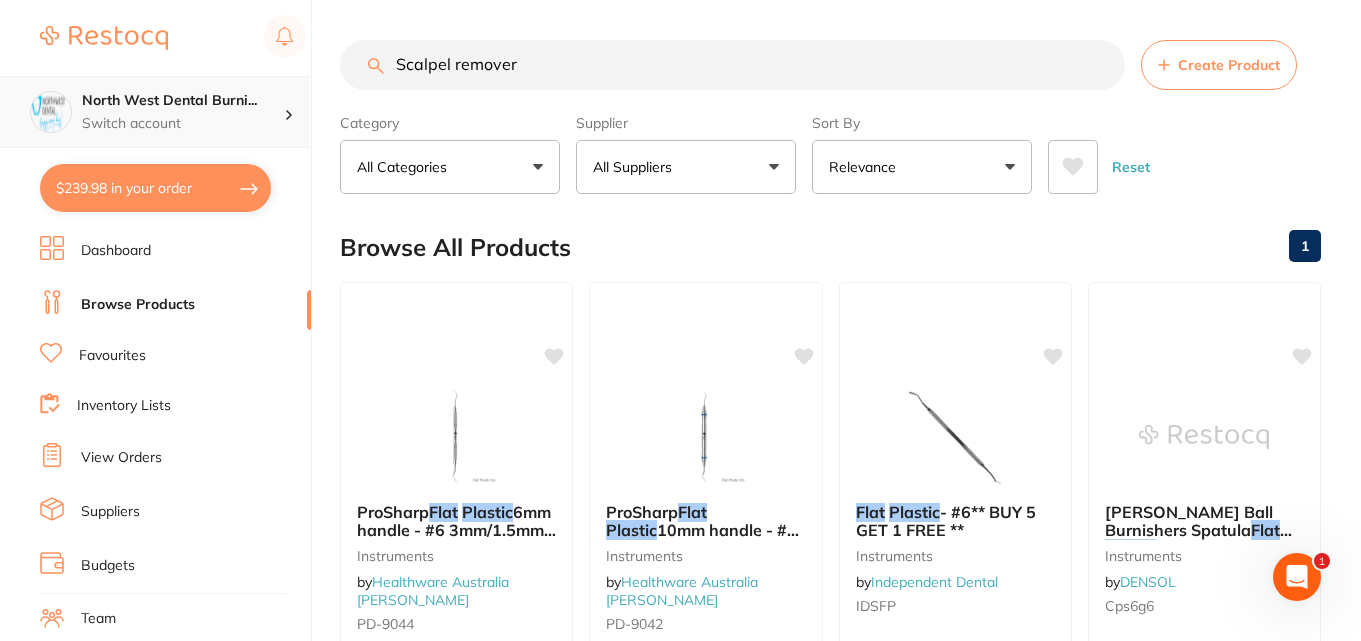 type on "Scalpel remover" 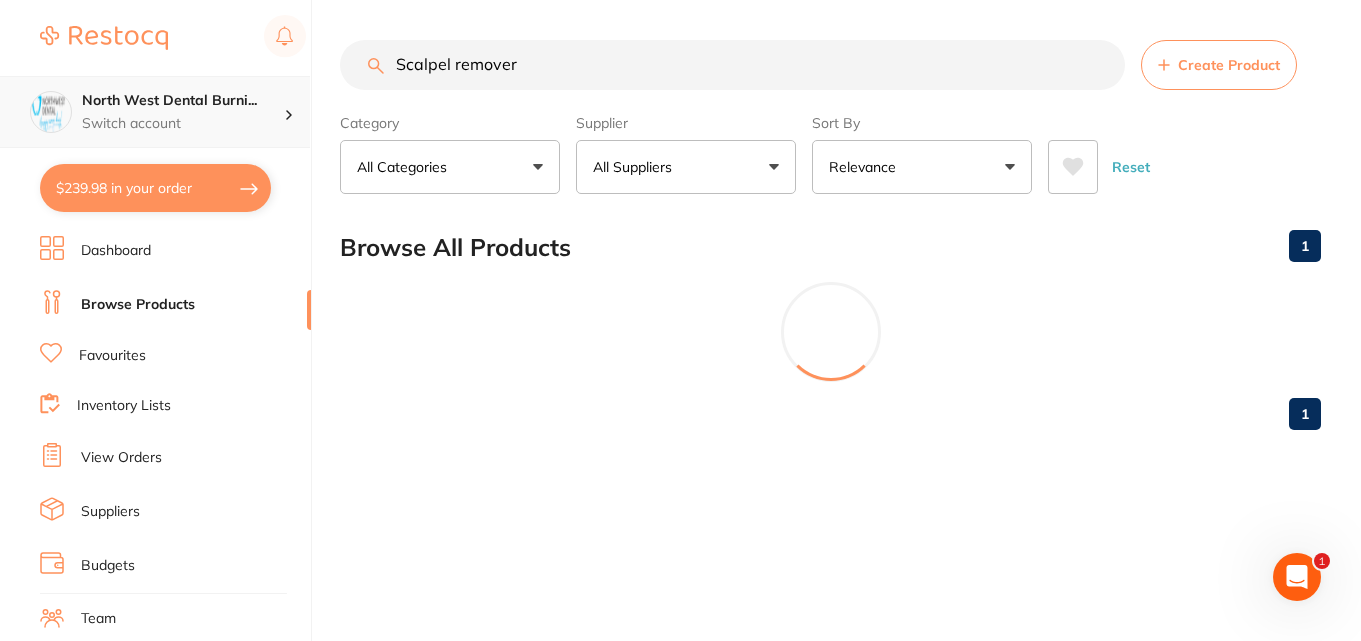 scroll, scrollTop: 108, scrollLeft: 0, axis: vertical 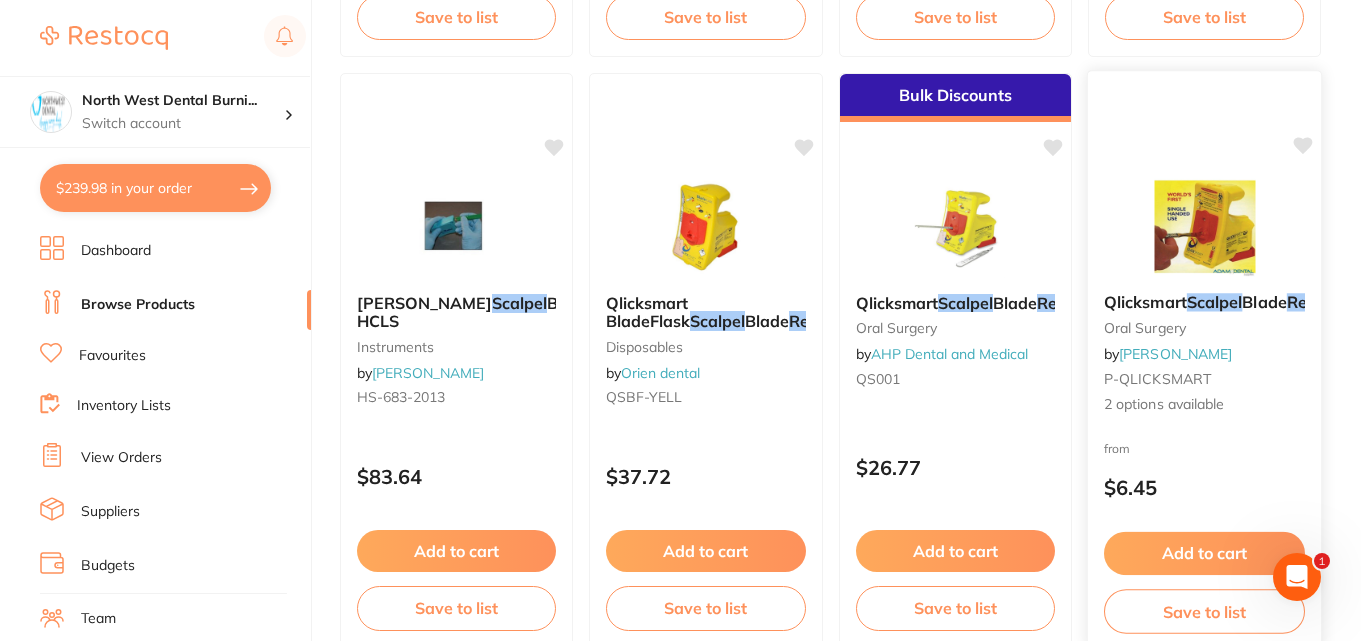 click on "2 options available" at bounding box center (1204, 405) 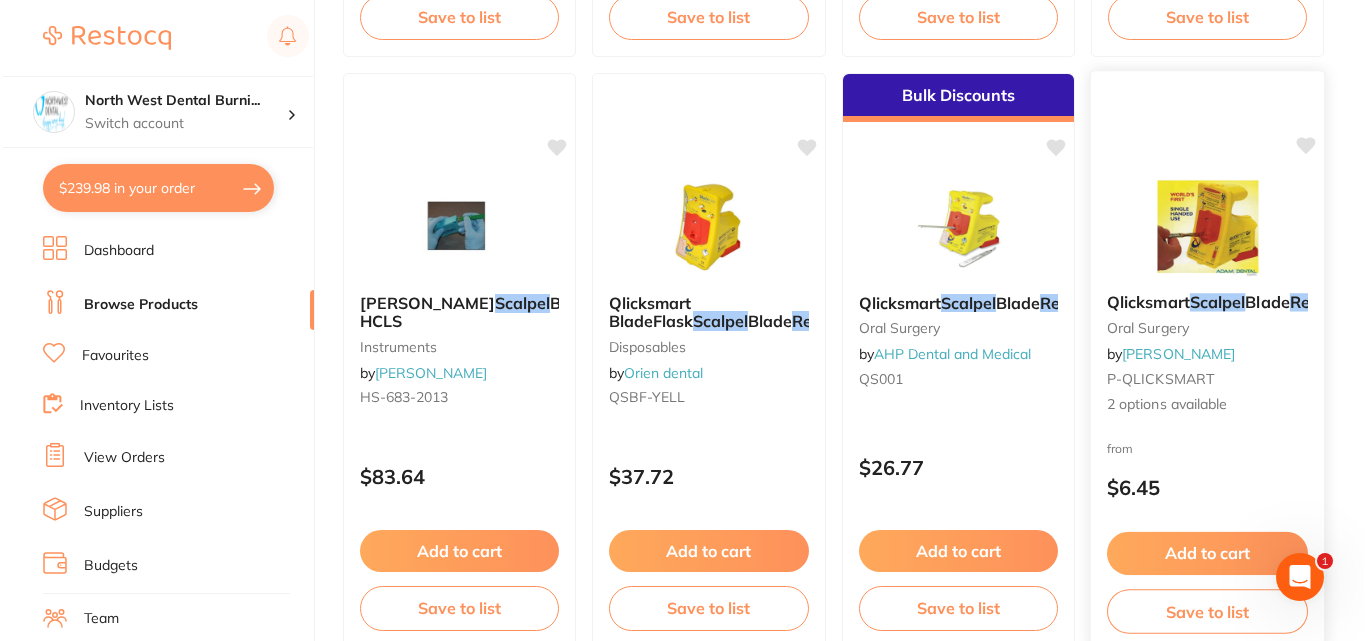 scroll, scrollTop: 0, scrollLeft: 0, axis: both 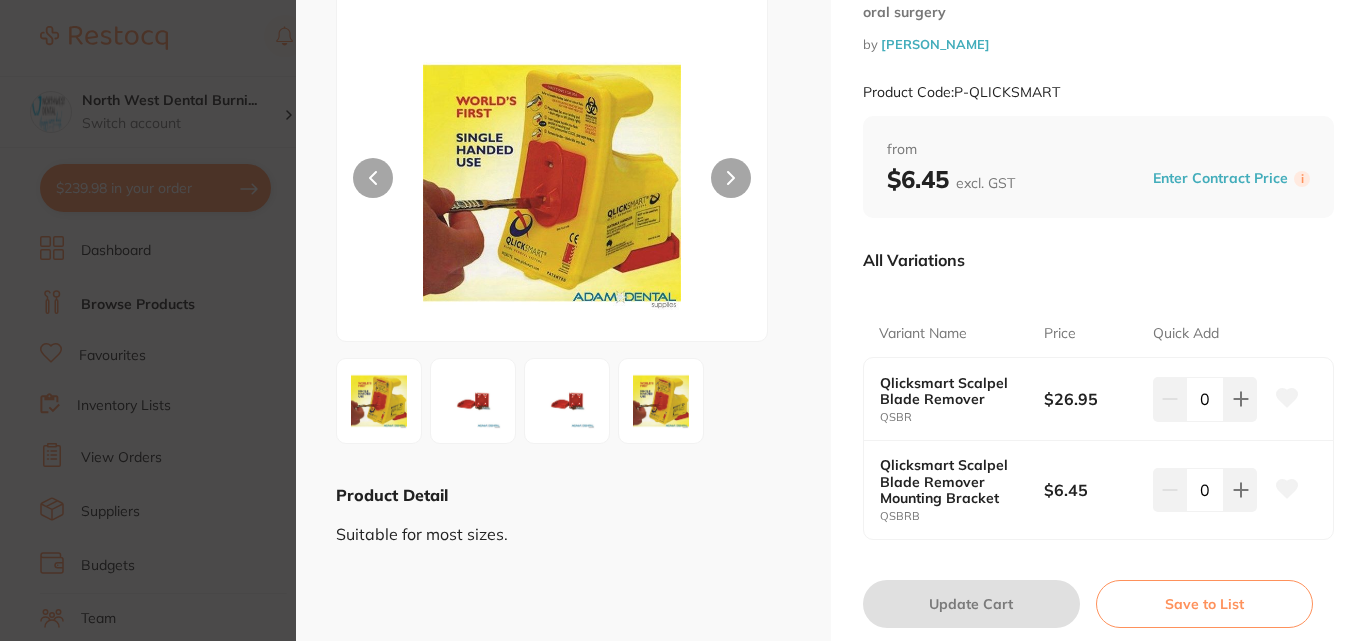click on "Qlicksmart Scalpel Blade Remover [MEDICAL_DATA] by   [PERSON_NAME] Product Code:  P-QLICKSMART ESC         Product Detail
Suitable for most sizes.         Qlicksmart Scalpel Blade Remover [MEDICAL_DATA] by   [PERSON_NAME] Product Code:  P-QLICKSMART from $6.45     excl. GST Enter Contract Price i All Variations Variant   Name Price Quick Add Qlicksmart Scalpel Blade Remover QSBR $26.95     0         Qlicksmart Scalpel Blade Remover Mounting Bracket QSBRB $6.45     0         Update Cart Save to List All Variations Reset Options Price Qlicksmart Scalpel Blade Remover QSBR $26.95     0         Qlicksmart Scalpel Blade Remover Mounting Bracket QSBRB $6.45     0         You May Also Like Anterior Blade   restorative & cosmetic by  [PERSON_NAME] Dental C100   5 options available   from $33.96 Add to cart Save to list Bulk Discounts Crown Remover   Instruments by  Healthware Australia [PERSON_NAME] 4569 $51.73 Add to cart Save to list [PERSON_NAME] [PERSON_NAME] Scalpel Blade 25/Box   other by  Healthware Australia [PERSON_NAME]-parent-smscalpfine" at bounding box center [683, 320] 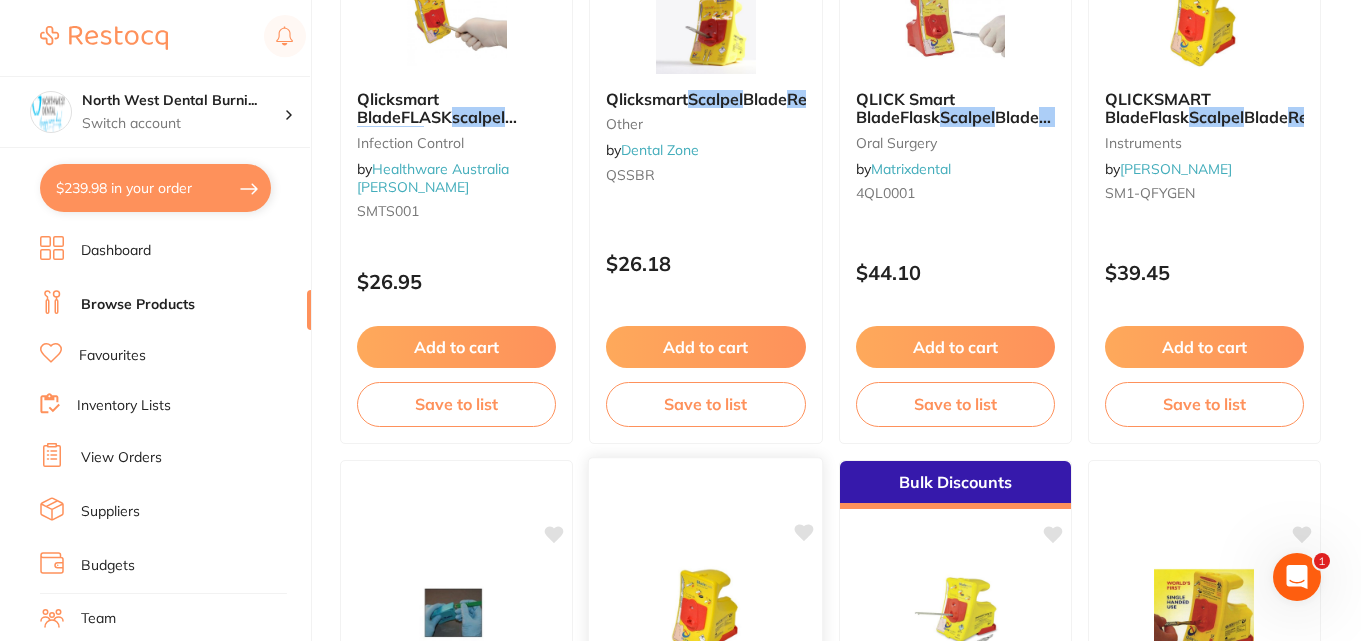 scroll, scrollTop: 300, scrollLeft: 0, axis: vertical 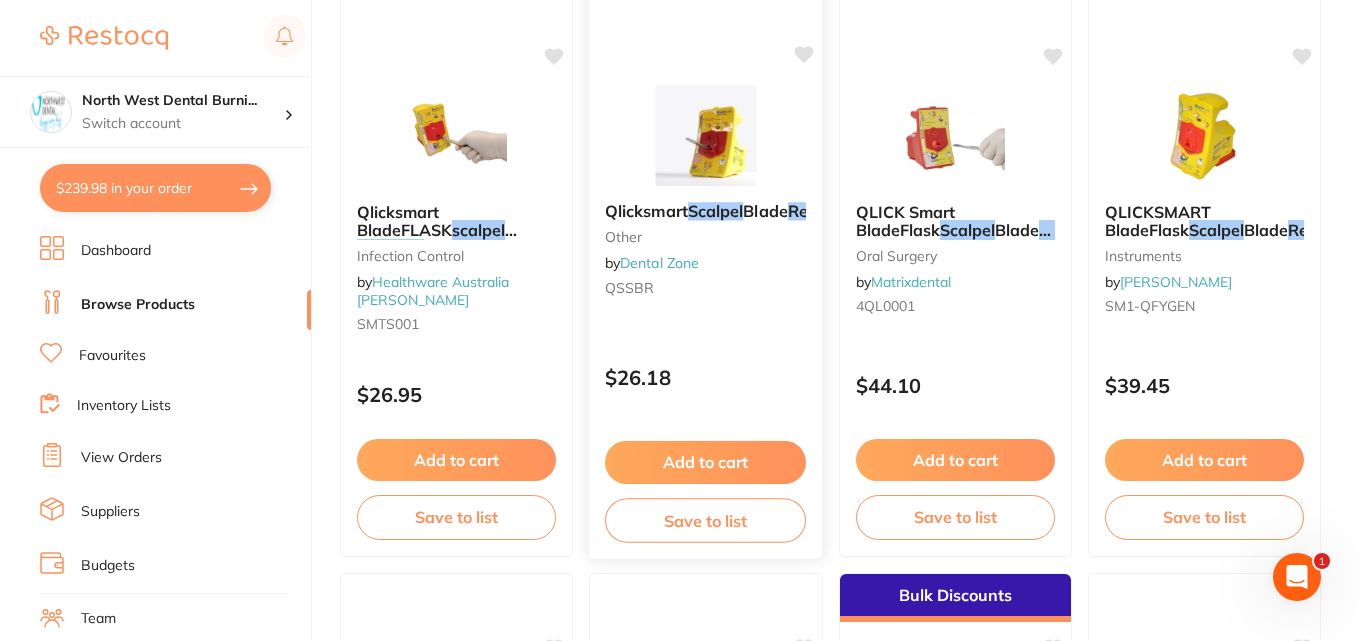 click on "QSSBR" at bounding box center (705, 288) 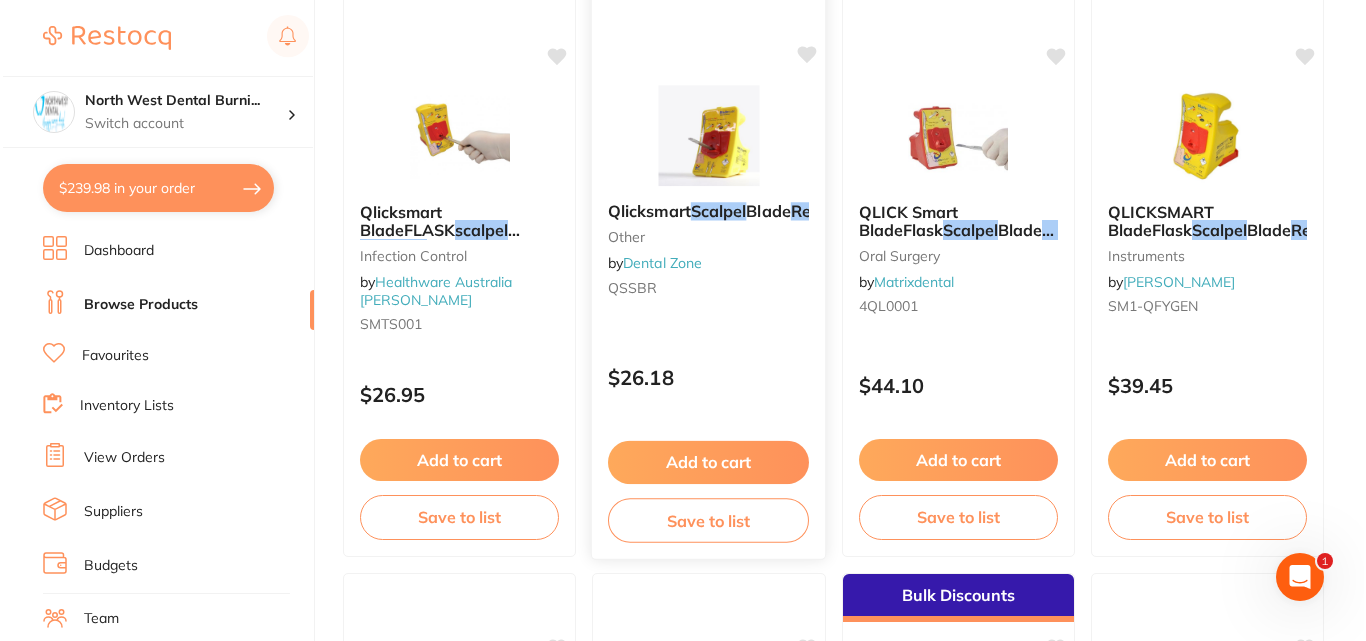 scroll, scrollTop: 0, scrollLeft: 0, axis: both 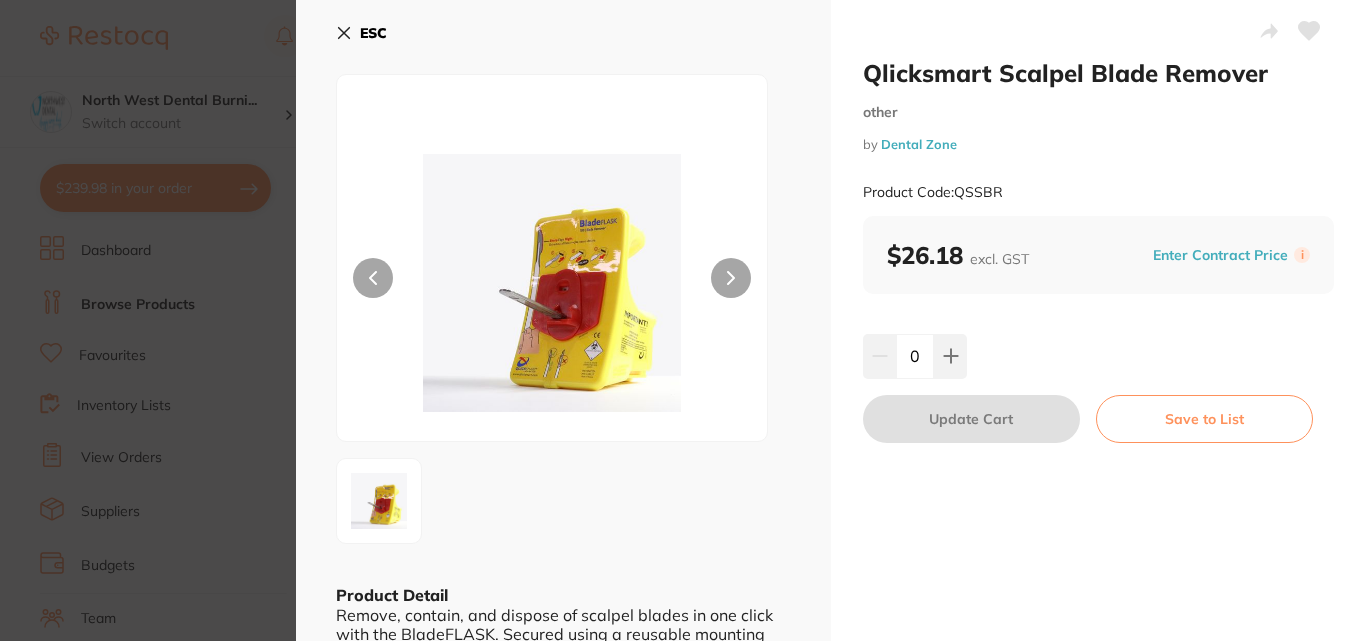 click on "Qlicksmart Scalpel Blade Remover other by   Dental Zone Product Code:  QSSBR ESC         Product Detail Remove, contain, and dispose of scalpel blades in one click with the BladeFLASK. Secured using a reusable mounting bracket, this safety device can help you quickly and safely remove up to 100 blades at the point of use. • Single-handed blade removal • Shuts off after maximum capacity is reached • Puncture-proof sharps container Sold Separately The Qlicksmart Mounting Bracket is needed to affix this to a flat surface. Note: The colour of the product is dependent on your country’s sharps container regulations. RED – [GEOGRAPHIC_DATA], [GEOGRAPHIC_DATA], and [GEOGRAPHIC_DATA] markets only YELLOW – [GEOGRAPHIC_DATA], [GEOGRAPHIC_DATA], [GEOGRAPHIC_DATA], [GEOGRAPHIC_DATA], and [GEOGRAPHIC_DATA] markets only Orange Label – [GEOGRAPHIC_DATA] and [GEOGRAPHIC_DATA] markets only Qlicksmart Scalpel Blade Remover other by   Dental Zone Product Code:  QSSBR $26.18     excl. GST Enter Contract Price i     0         Update Cart Save to List You May Also Like [PERSON_NAME] Blade Size 12, Pack of 100   [MEDICAL_DATA]" at bounding box center [683, 320] 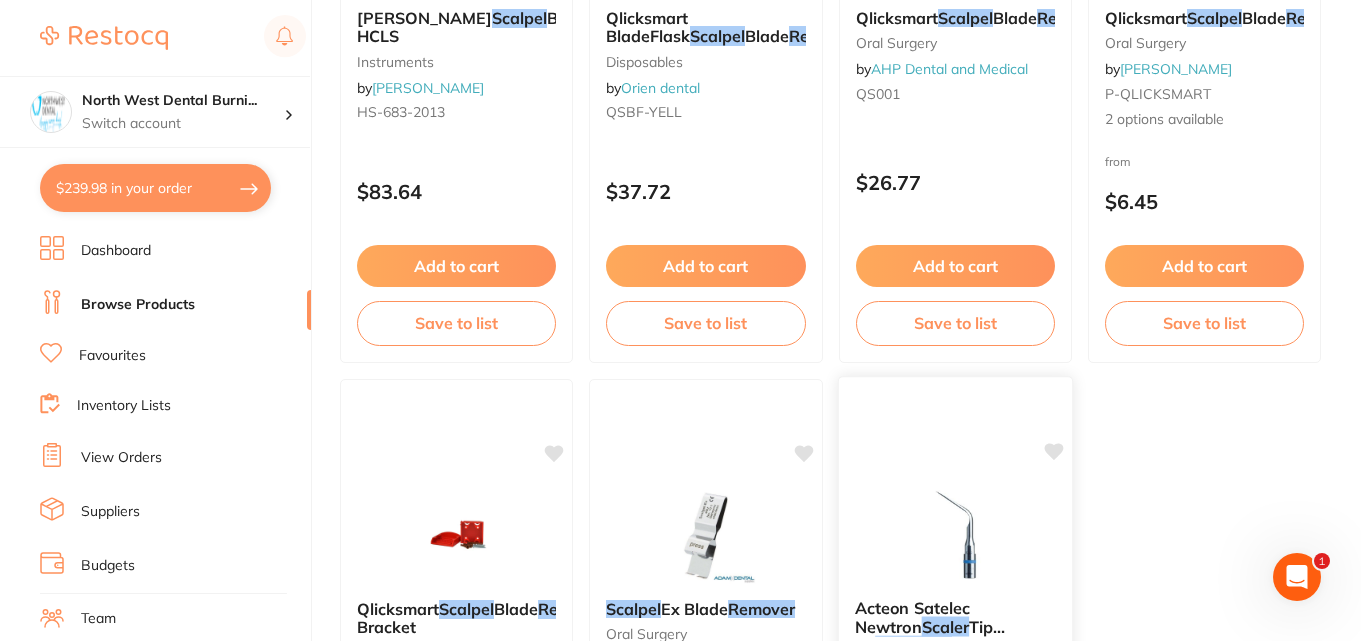 scroll, scrollTop: 802, scrollLeft: 0, axis: vertical 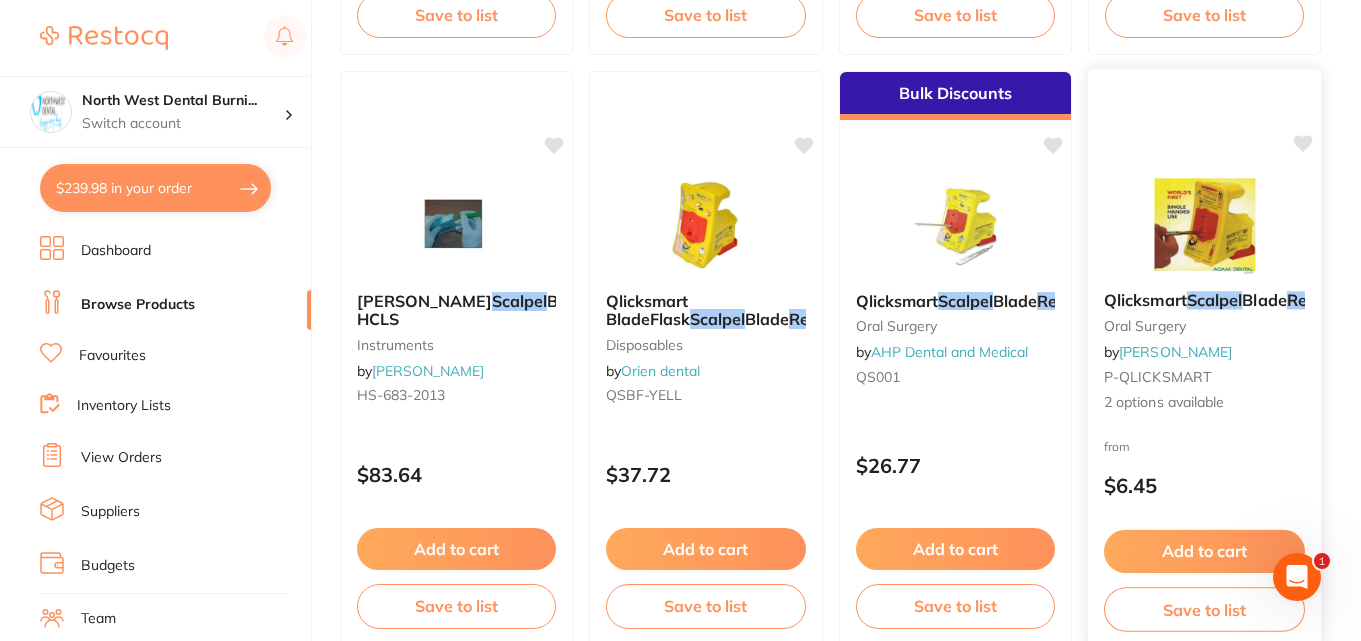click on "Qlicksmart  Scalpel  Blade  Remover   [MEDICAL_DATA] by  [PERSON_NAME] P-QLICKSMART   2 options available" at bounding box center [1205, 352] 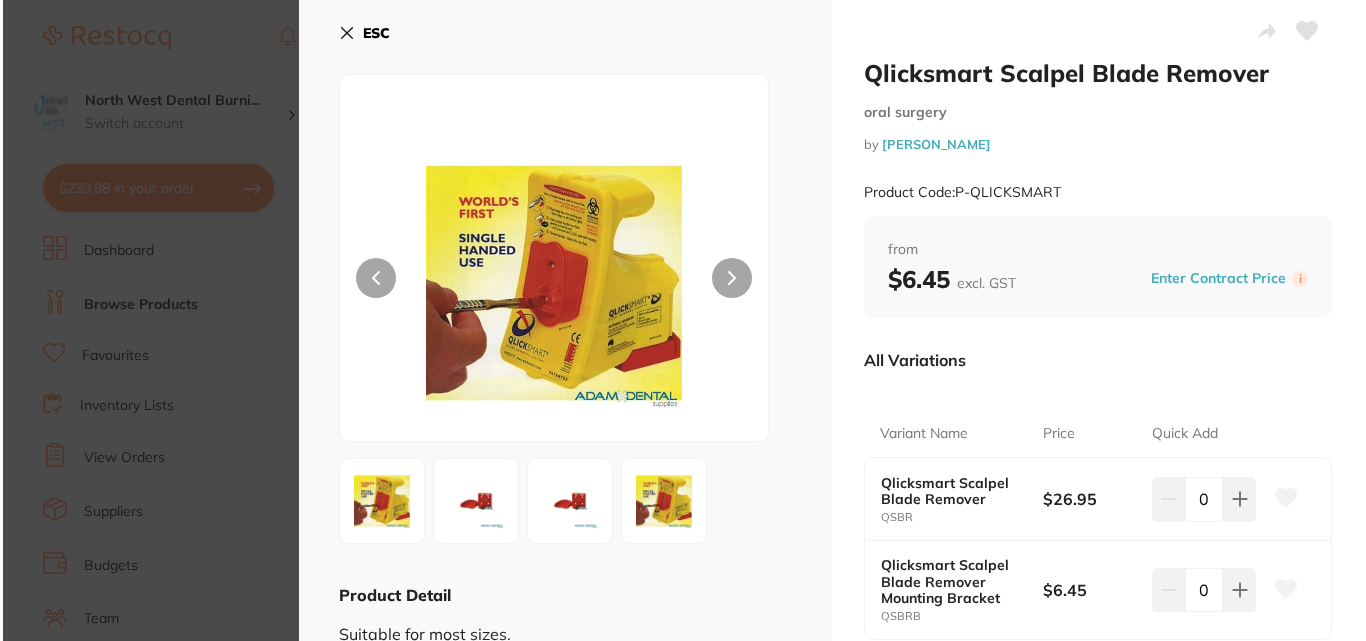 scroll, scrollTop: 0, scrollLeft: 0, axis: both 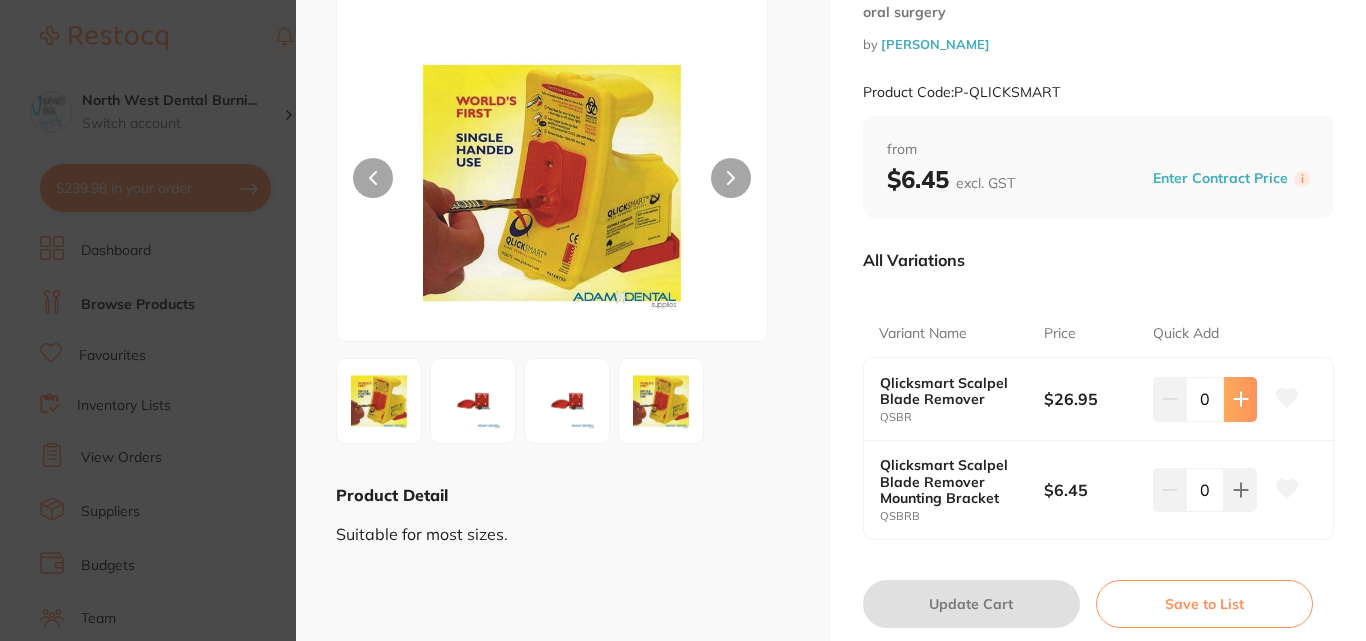 click 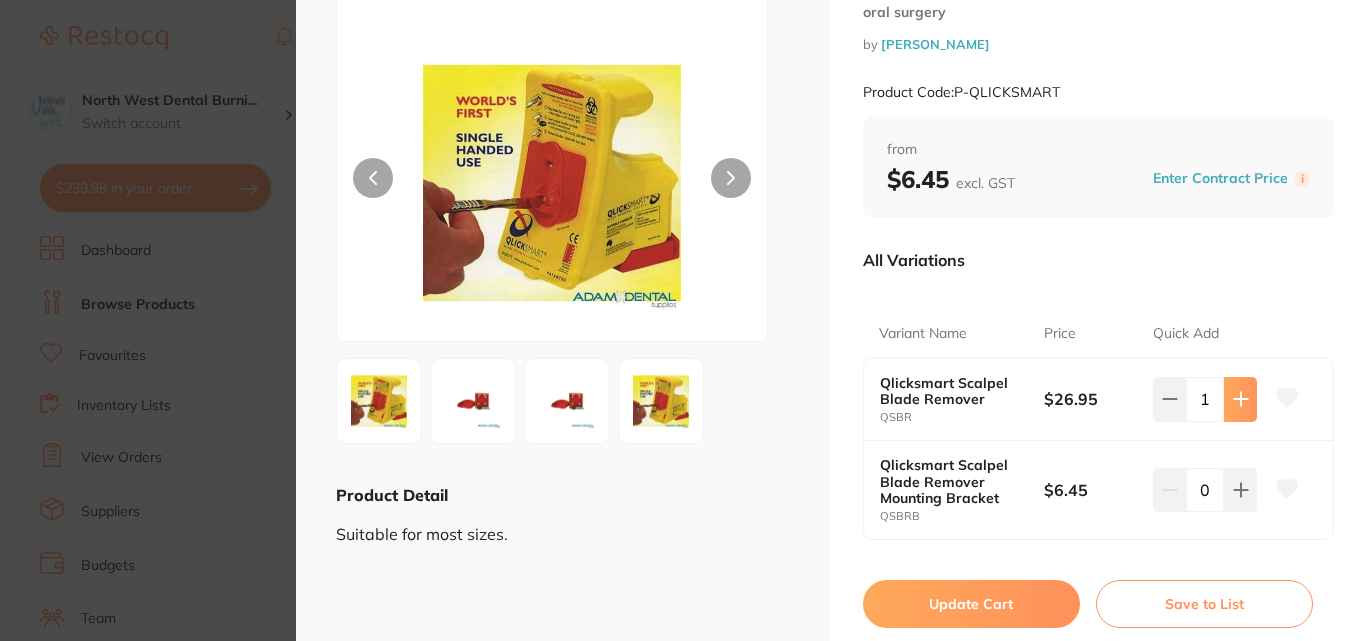 click 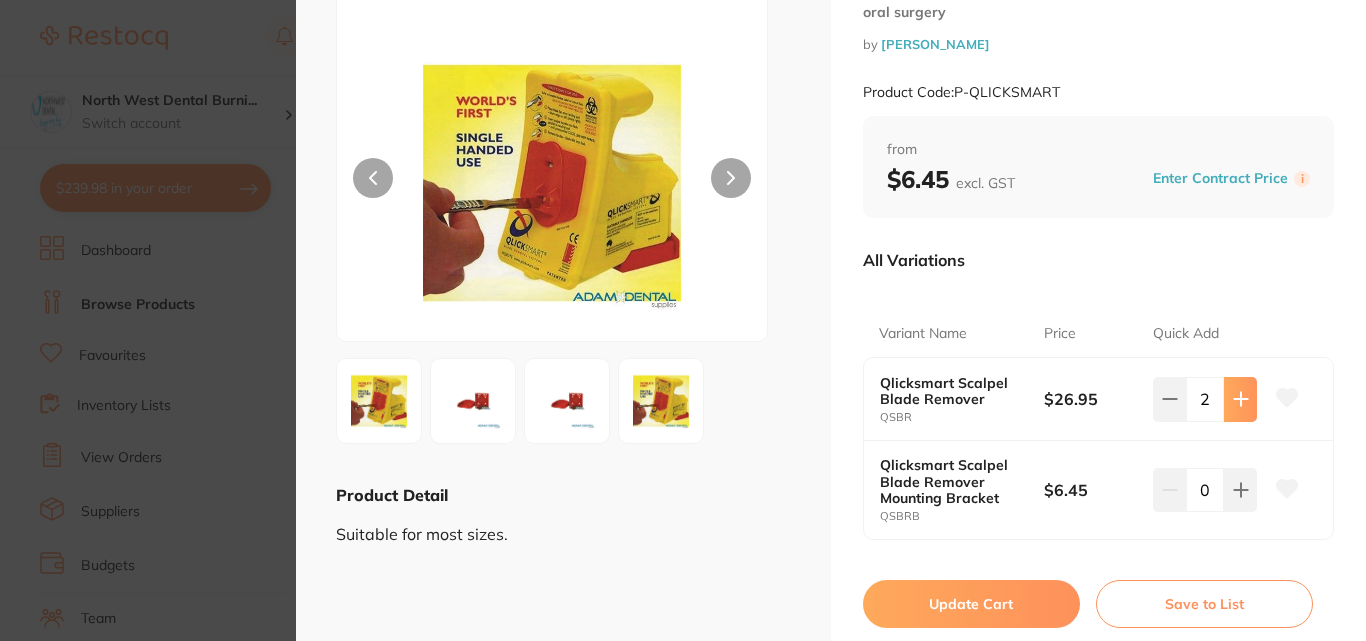 scroll, scrollTop: 0, scrollLeft: 0, axis: both 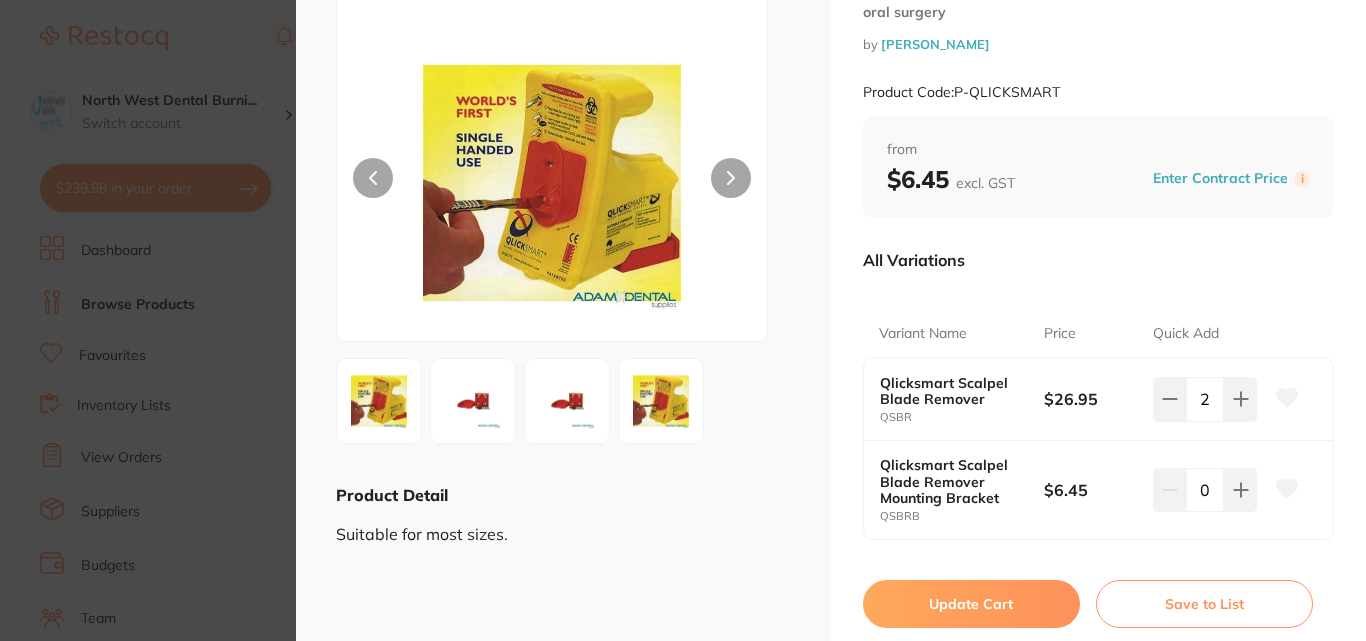 click on "Update Cart" at bounding box center [971, 604] 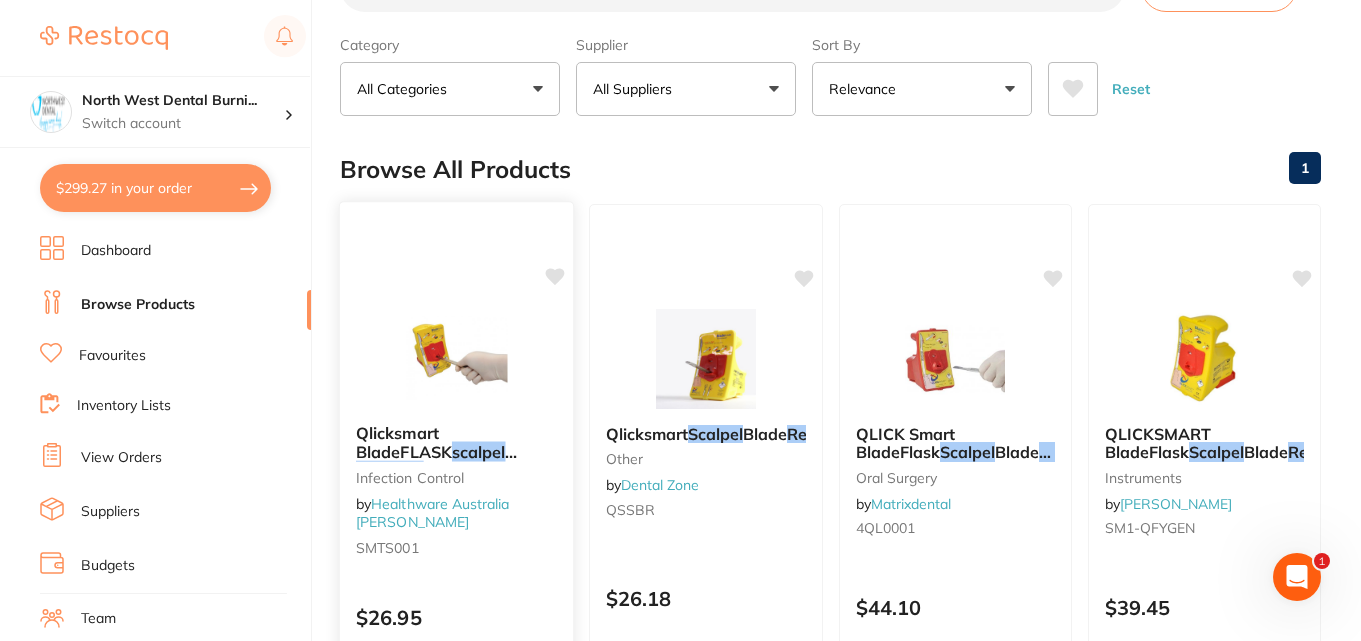 scroll, scrollTop: 0, scrollLeft: 0, axis: both 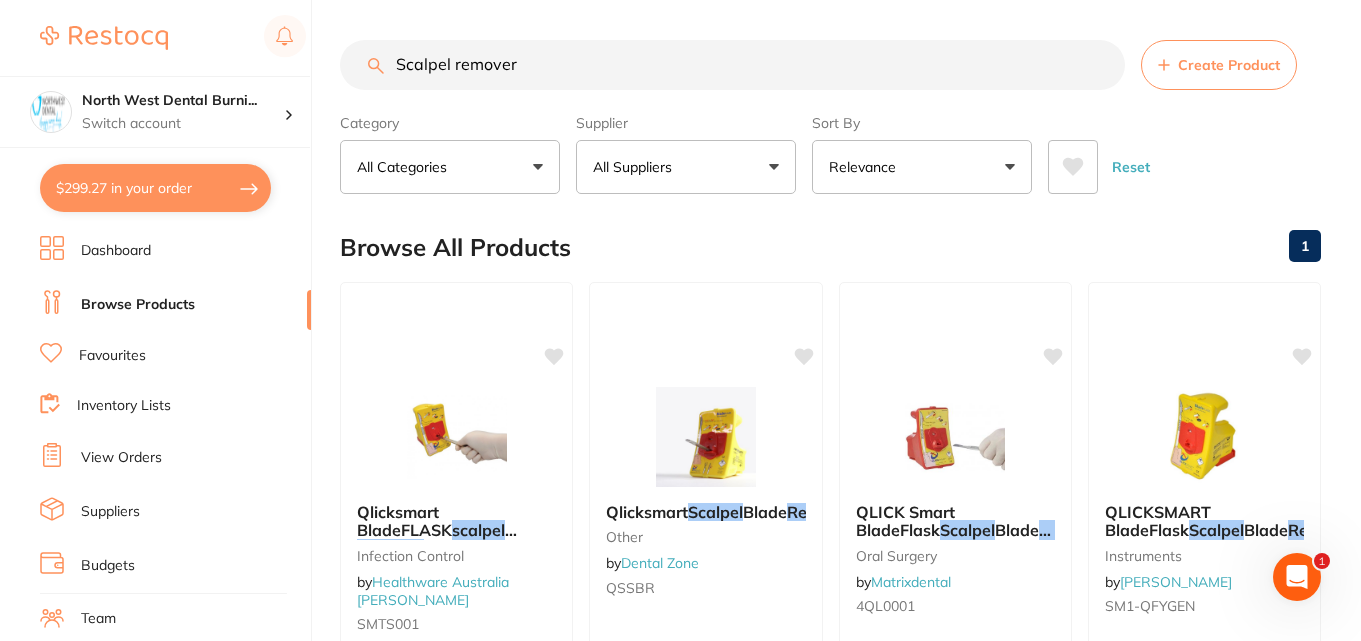 drag, startPoint x: 547, startPoint y: 59, endPoint x: 321, endPoint y: 87, distance: 227.7279 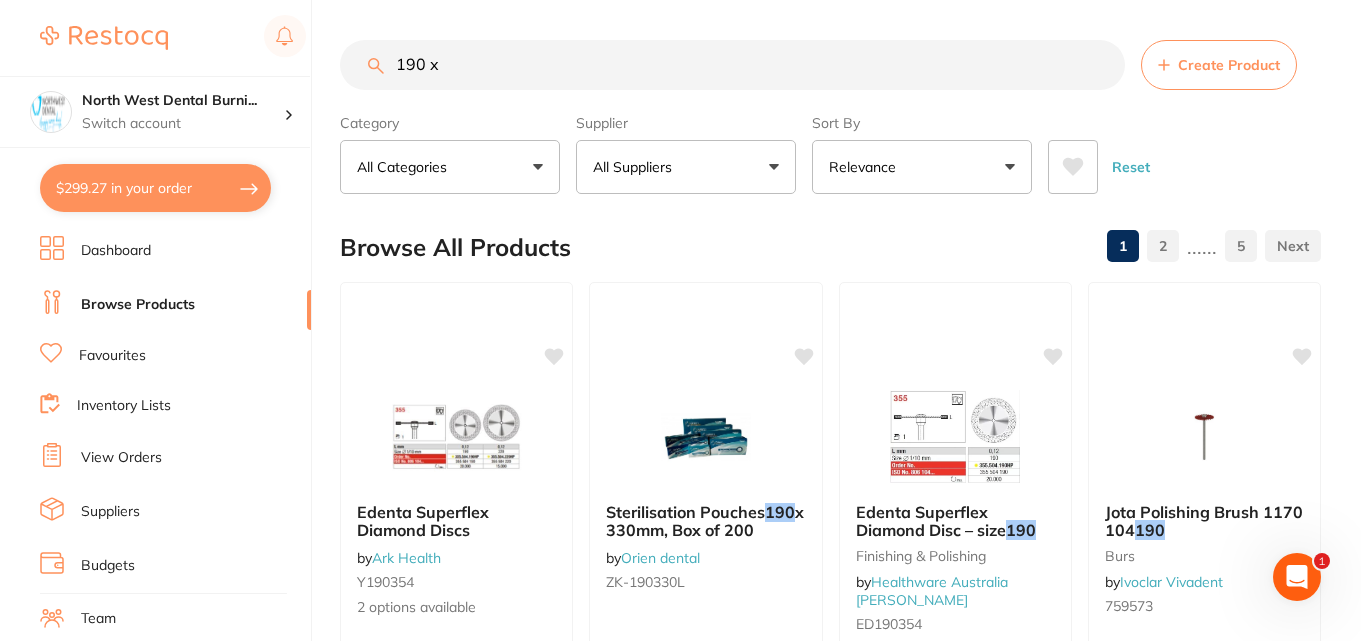 scroll, scrollTop: 238, scrollLeft: 0, axis: vertical 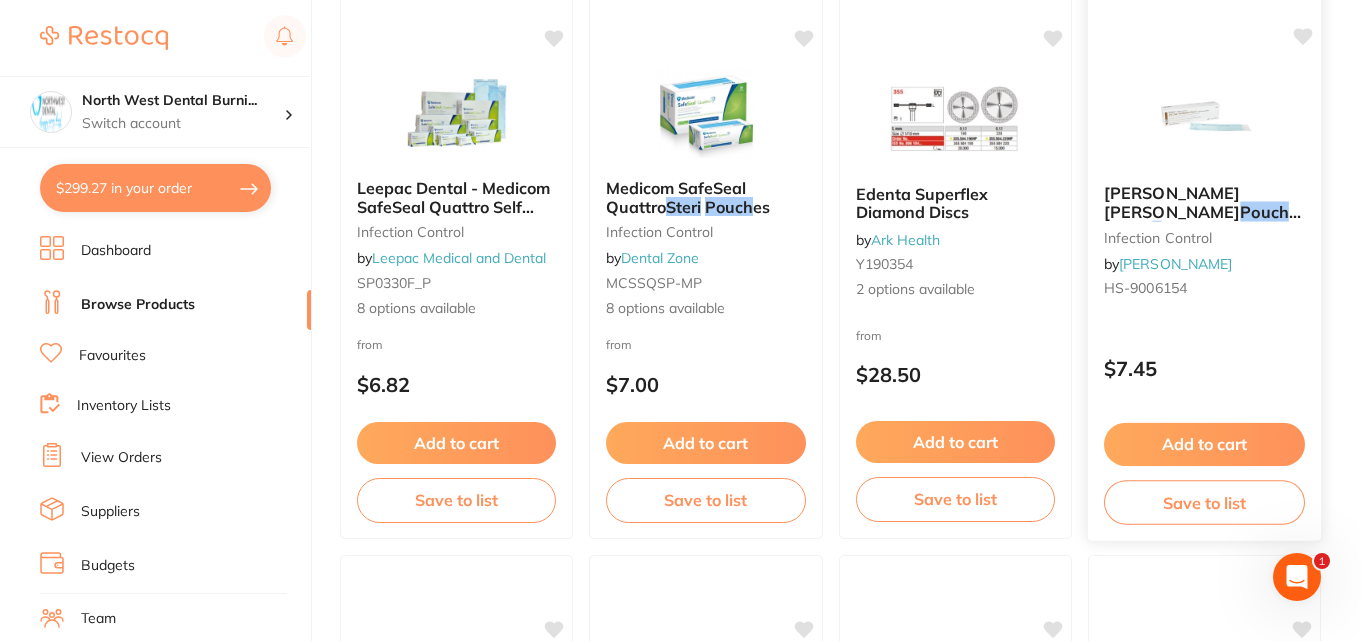 click on "$7.45" at bounding box center [1204, 368] 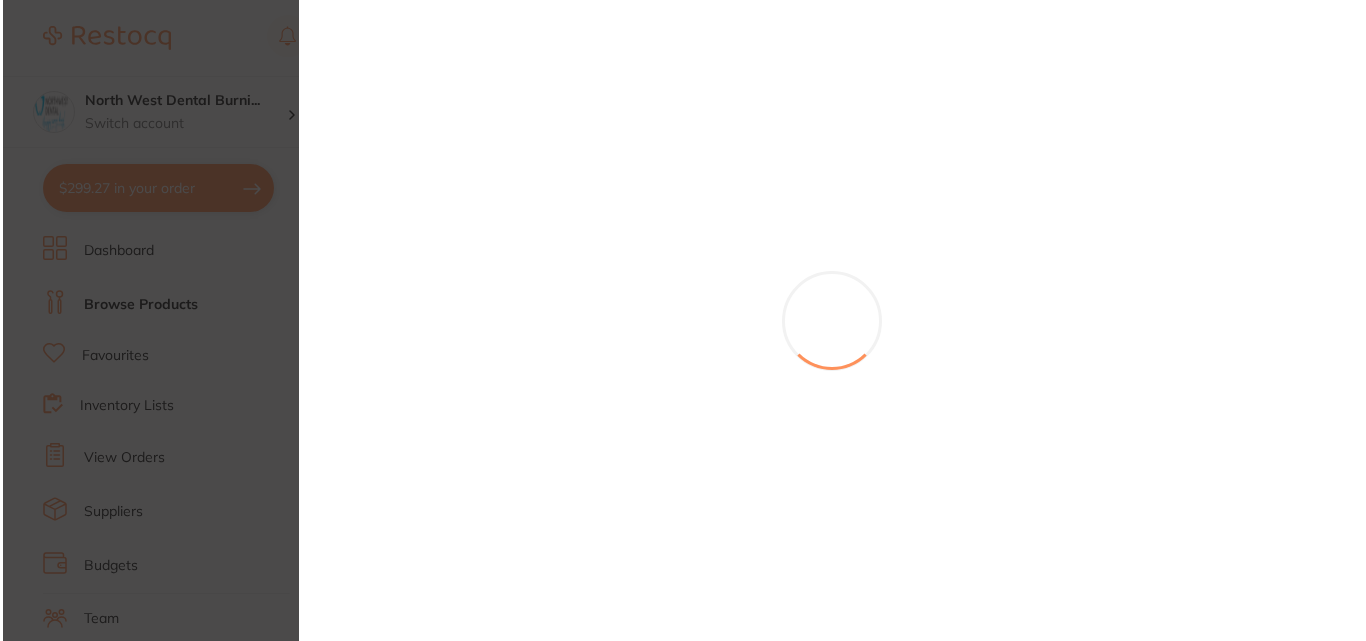 scroll, scrollTop: 0, scrollLeft: 0, axis: both 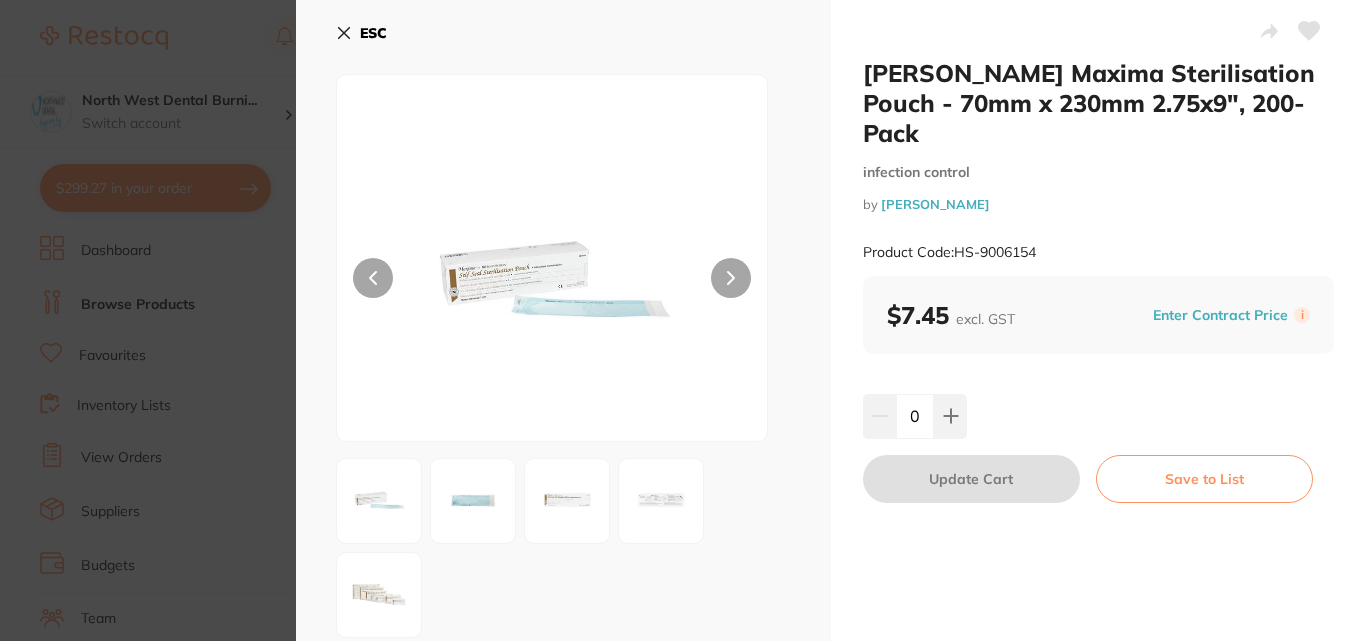 drag, startPoint x: 236, startPoint y: 156, endPoint x: 688, endPoint y: 313, distance: 478.49033 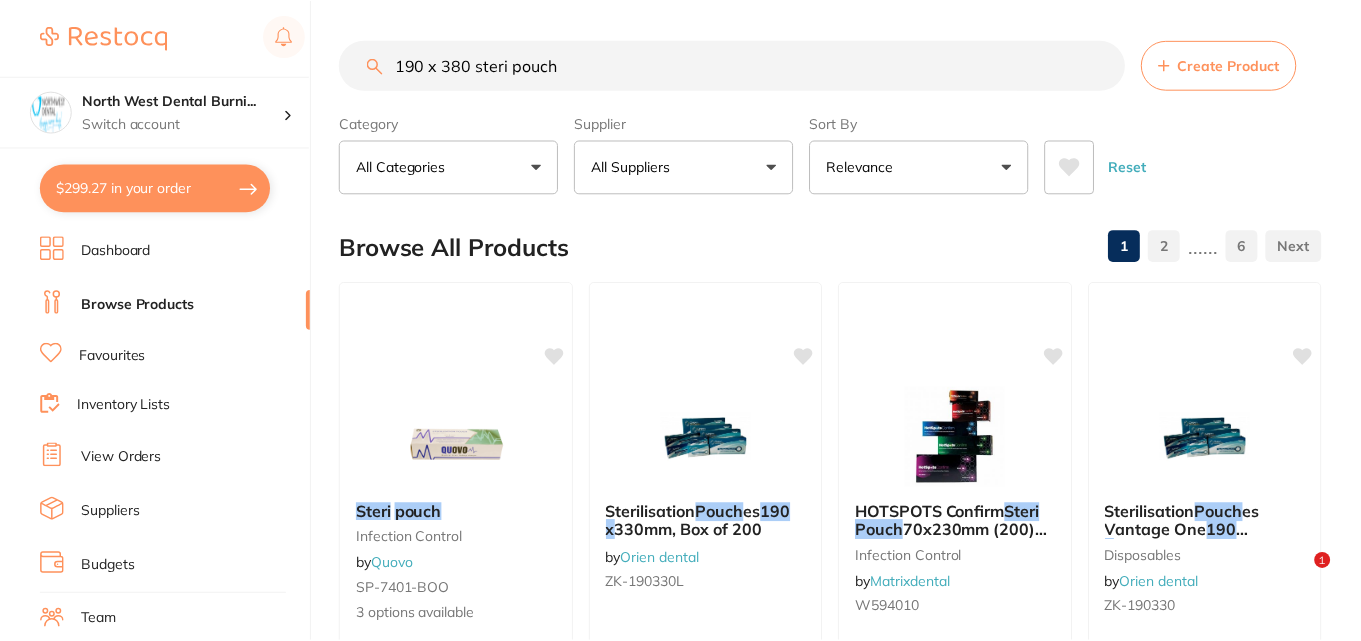 scroll, scrollTop: 1500, scrollLeft: 0, axis: vertical 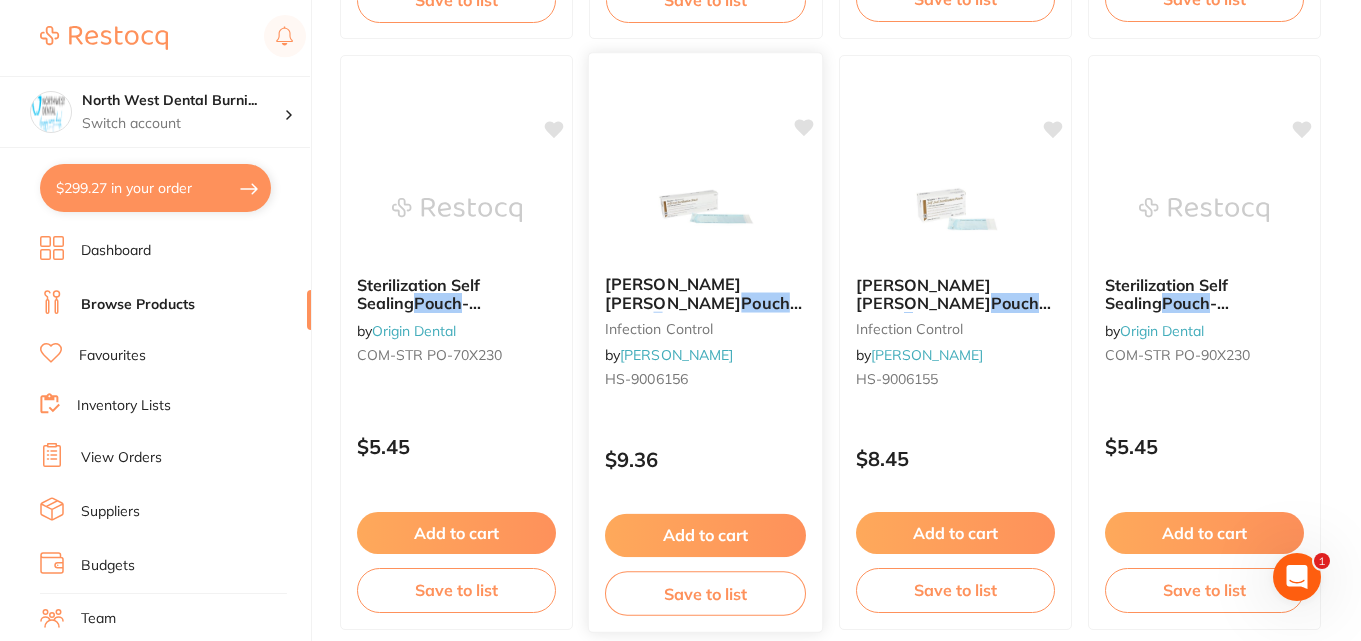 click on "$9.36" at bounding box center (706, 455) 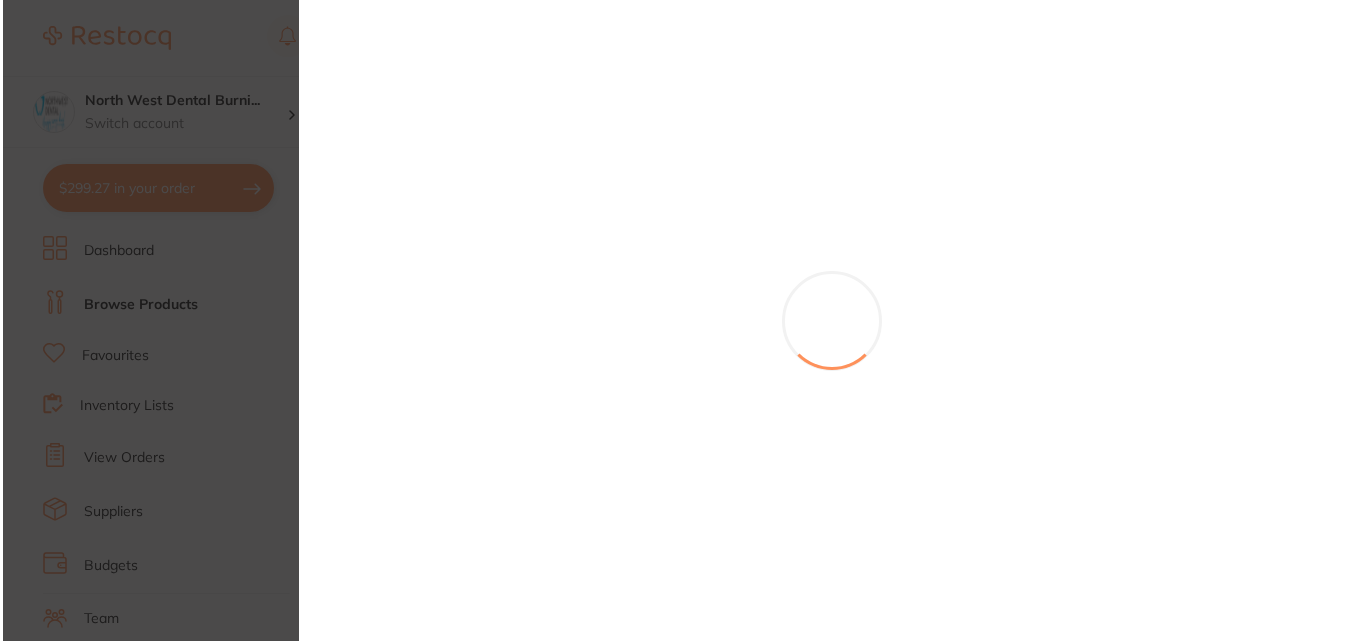scroll, scrollTop: 0, scrollLeft: 0, axis: both 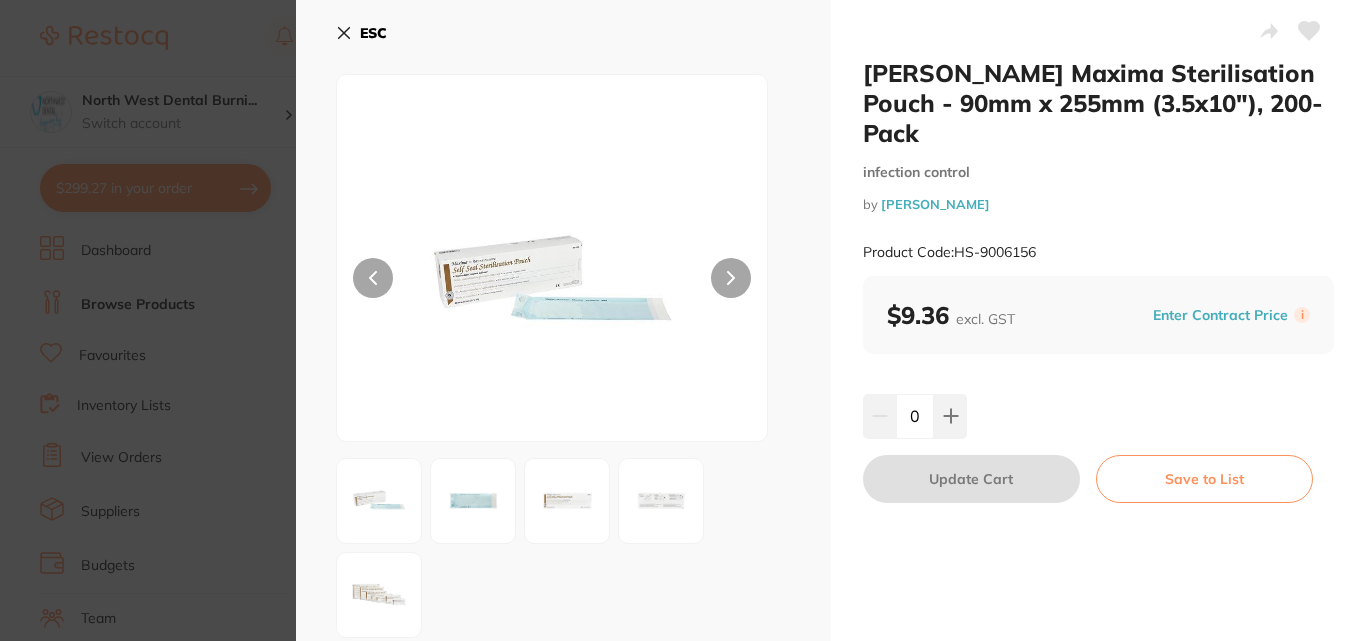 click on "[PERSON_NAME] Maxima Sterilisation Pouch - 90mm x 255mm (3.5x10"), 200-Pack infection control by   [PERSON_NAME] Product Code:  HS-9006156 ESC         Product Detail
Class 1 Chemical Indicator
Maxima Self Seal Sterilisation Pouches are for packaging dental instruments prior to sterilisation and storage once sterilised. These pouches have an external and isolated internal indicator for accurate reading. Designed to indicate that instruments have undergone sterilisation.
Single use | Box of 200
Other sizes:
57x100 mm (2.25x4”) HS-9006153
70x230 mm (2.75x9”) HS-9006154
90x140 mm (3.5x 5.5”) HS-9006155
90x255 mm (3.5x10”) HS-9006156
133x255 mm (5.25x10”) HS-9006157
190x330 mm (7.5x13”) HS-9006158
230x380 mm (9x15”). HS-9006159
Standards: Conform to the EN 868-5, ISO 11140-1,and ISO 11607-1.         [PERSON_NAME] Maxima Sterilisation Pouch - 90mm x 255mm (3.5x10"), 200-Pack infection control by   [PERSON_NAME] Product Code:  HS-9006156 $9.36     excl. GST i     0" at bounding box center (683, 320) 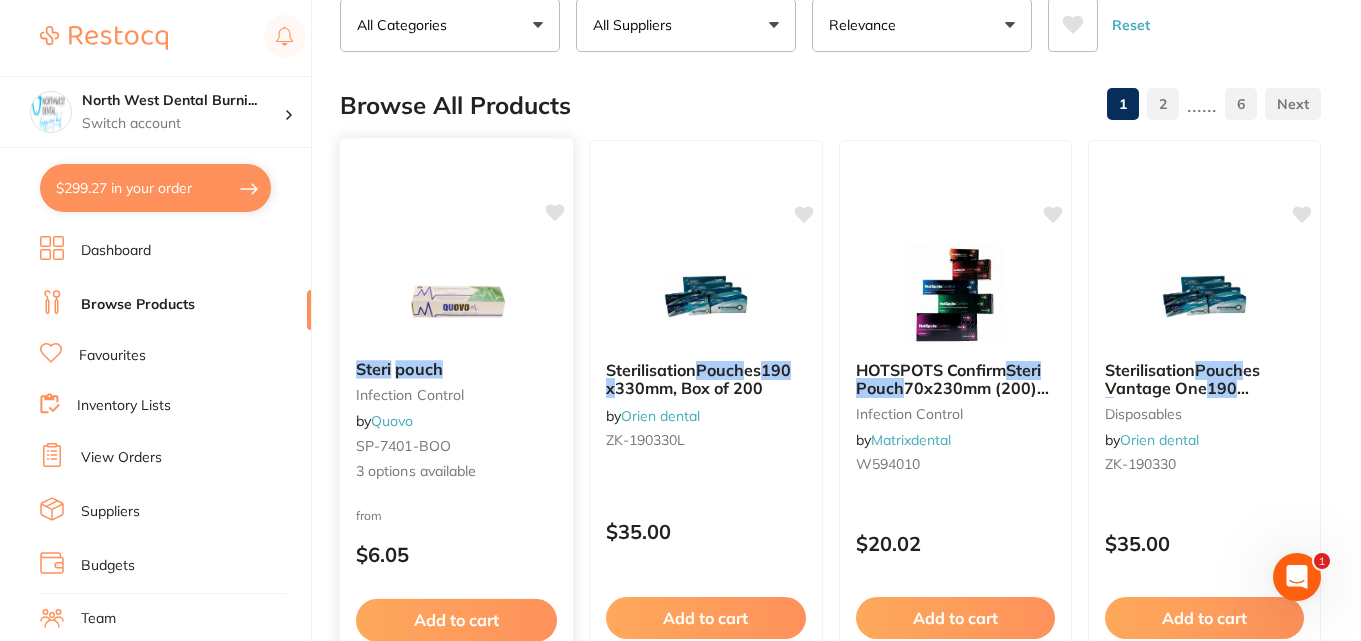 scroll, scrollTop: 0, scrollLeft: 0, axis: both 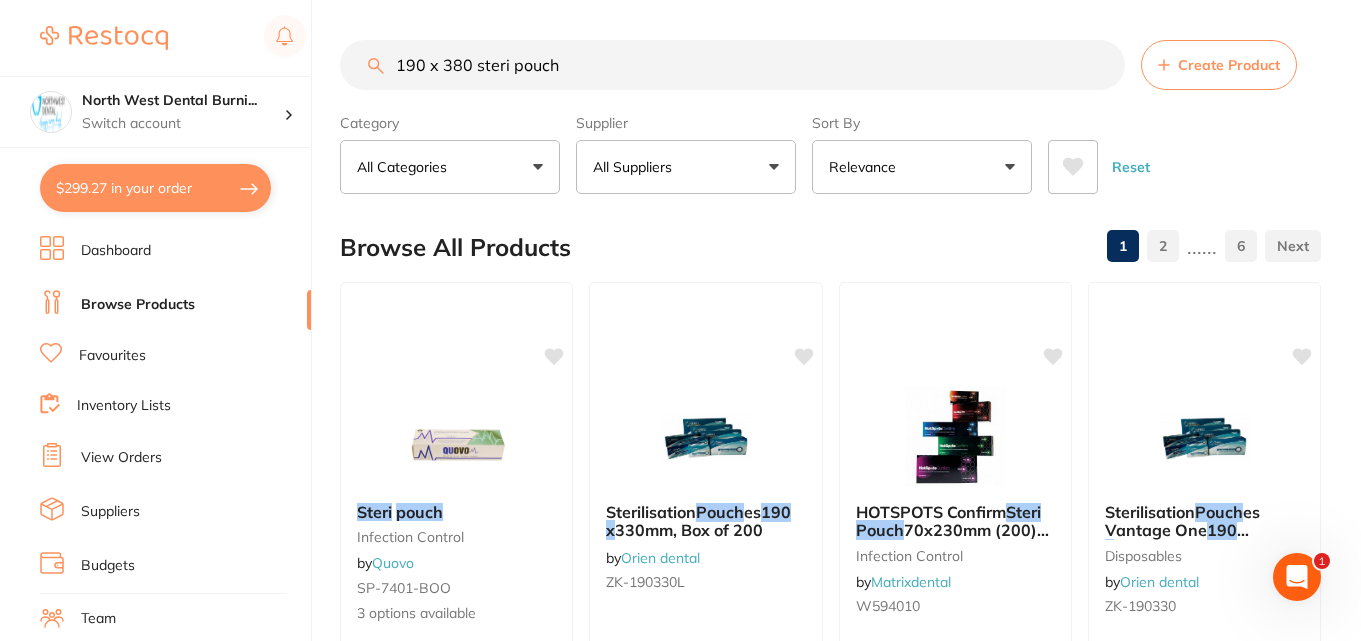 drag, startPoint x: 615, startPoint y: 72, endPoint x: 248, endPoint y: 70, distance: 367.00546 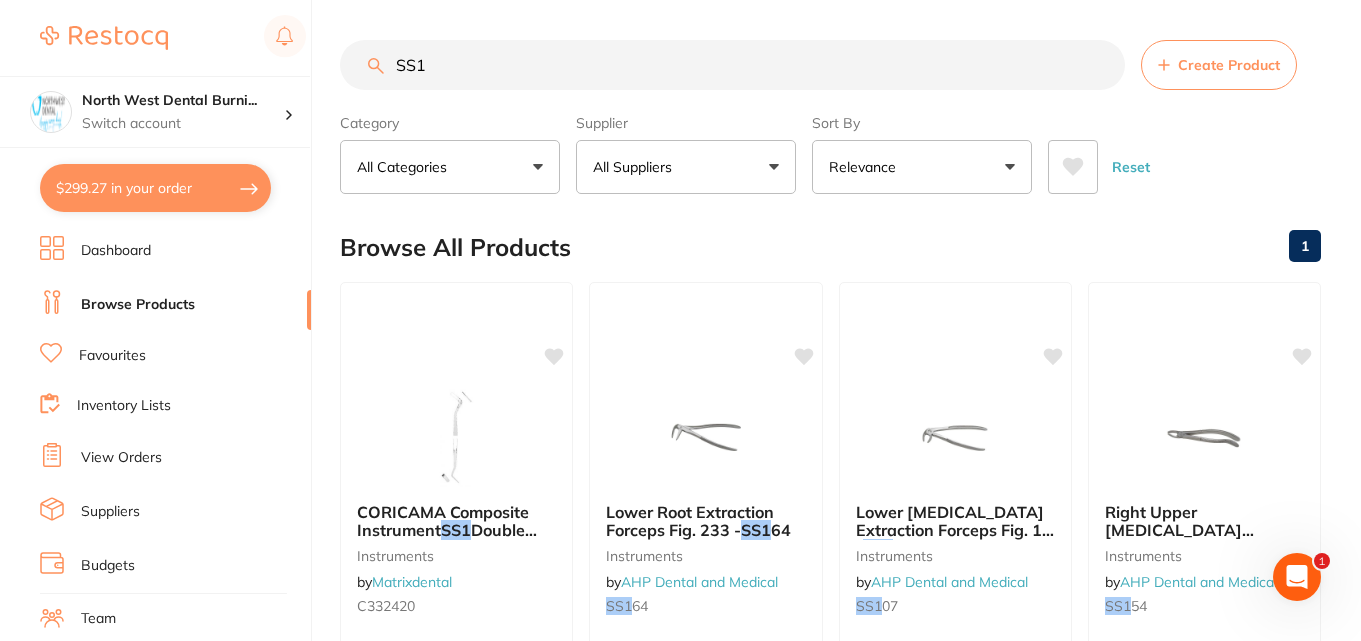 scroll, scrollTop: 0, scrollLeft: 0, axis: both 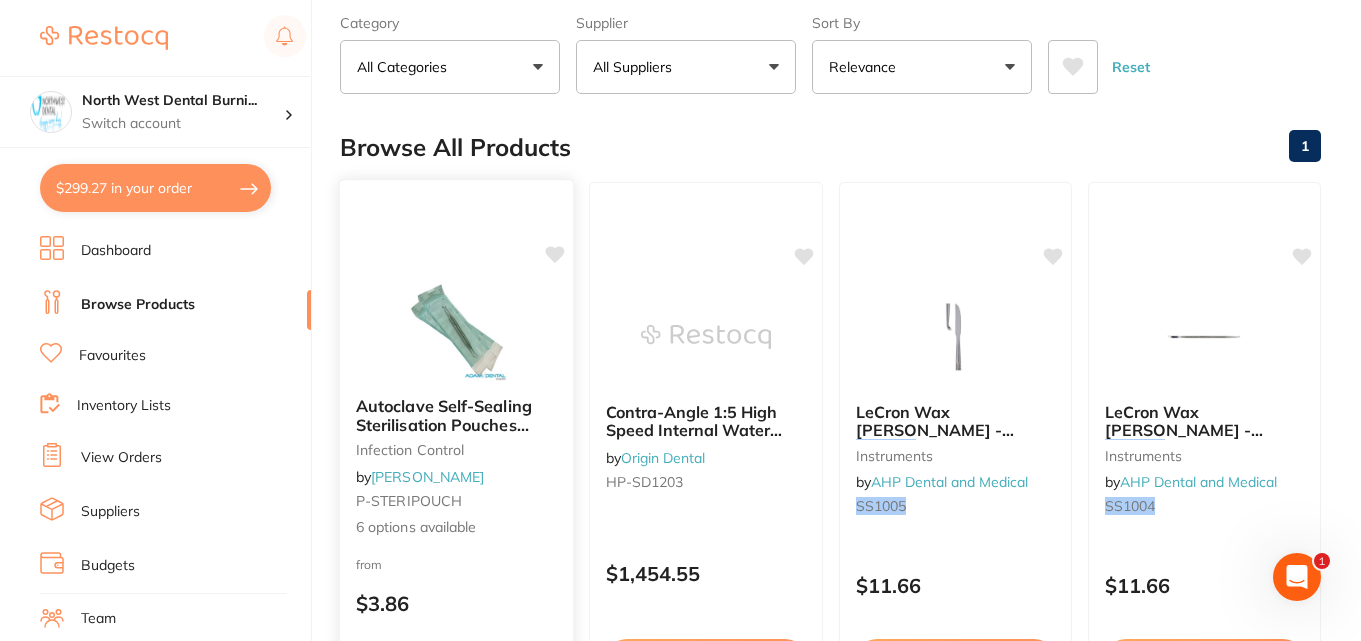 type on "SS190380" 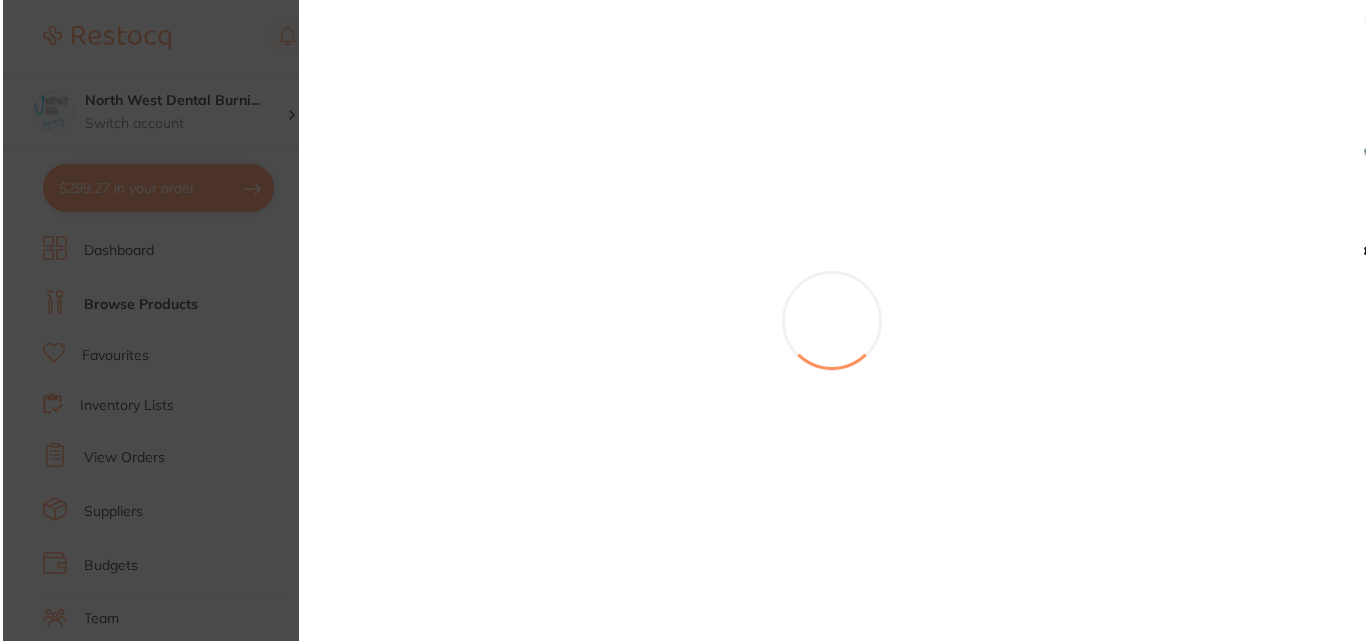scroll, scrollTop: 0, scrollLeft: 0, axis: both 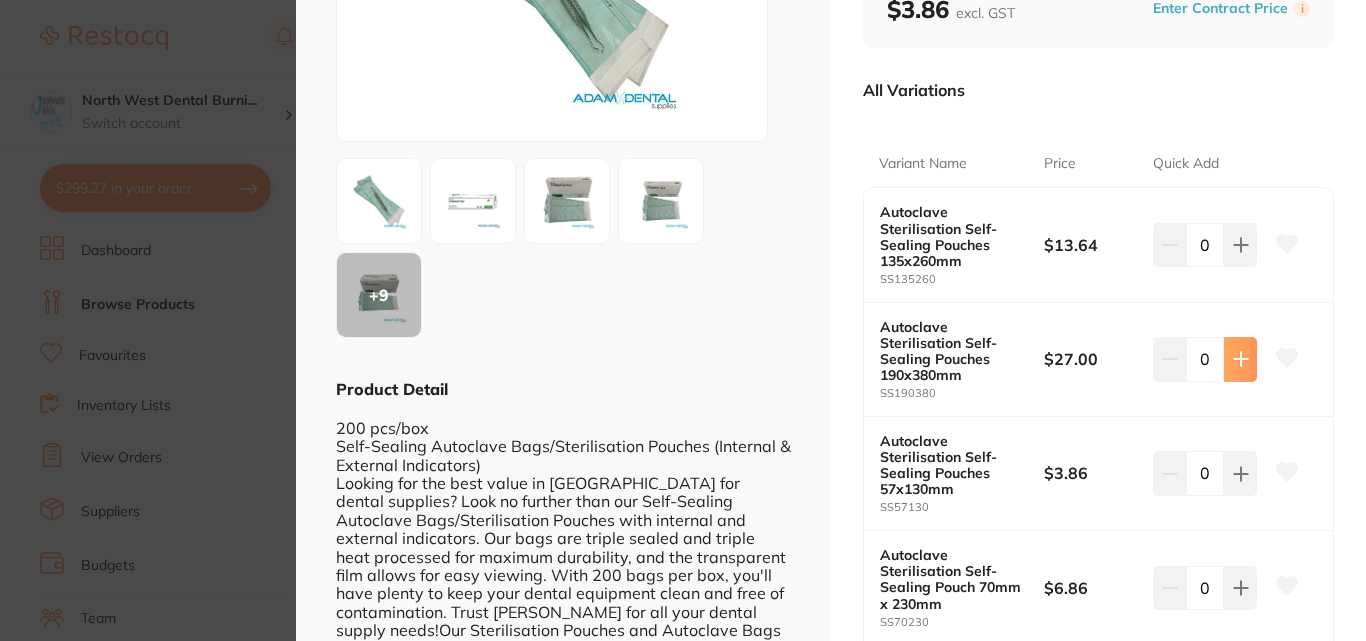 click 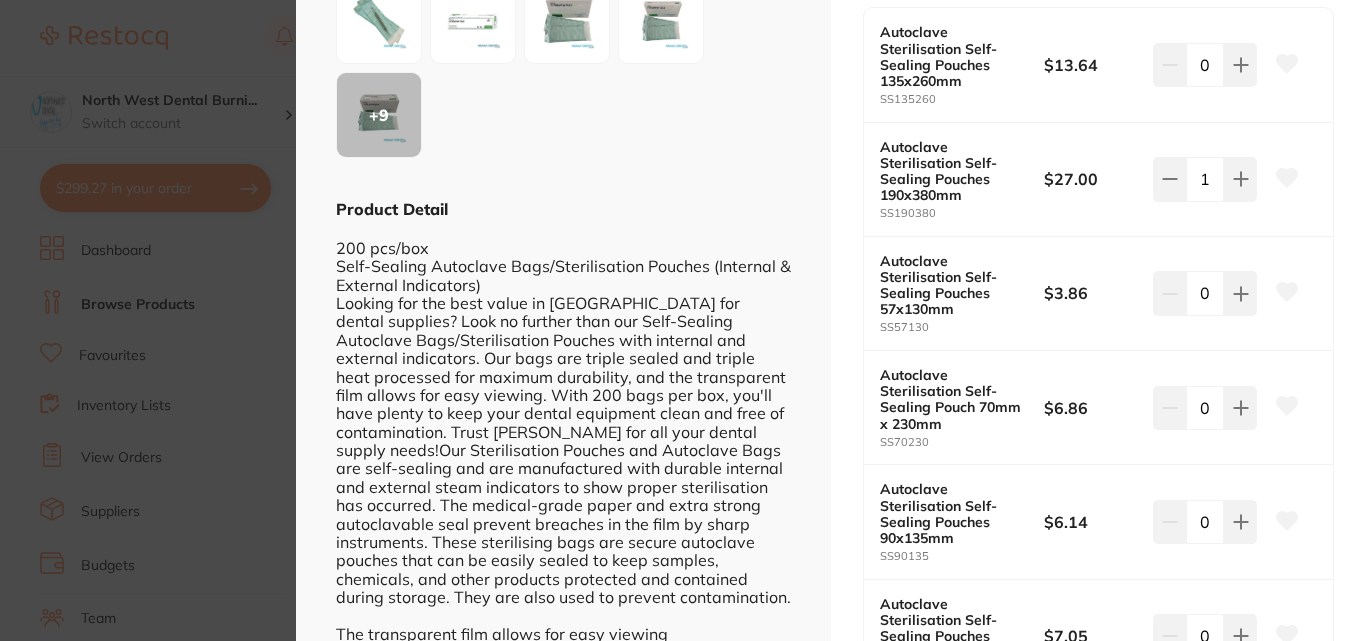 scroll, scrollTop: 700, scrollLeft: 0, axis: vertical 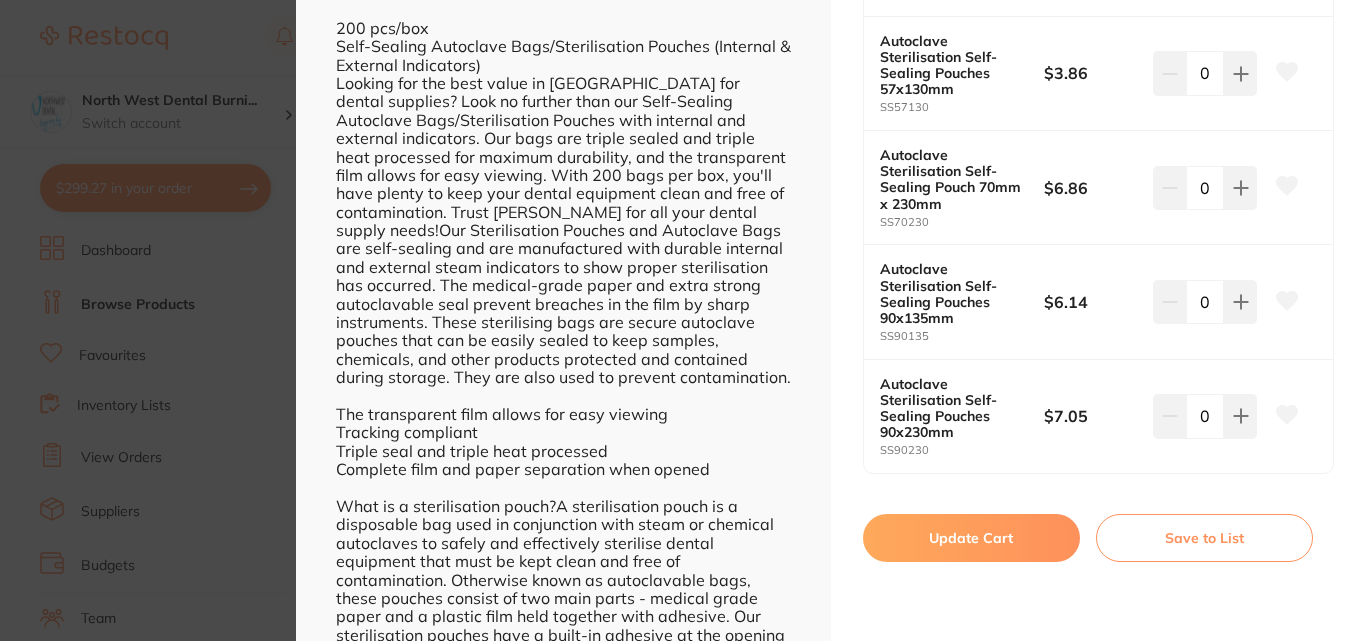 click on "Autoclave Self-Sealing Sterilisation Pouches 200/pk infection control by   [PERSON_NAME] Product Code:  P-STERIPOUCH from $3.86     excl. GST Enter Contract Price i All Variations Variant   Name Price Quick Add Autoclave Sterilisation Self- Sealing Pouches 135x260mm SS135260 $13.64     0         Autoclave Sterilisation Self- Sealing Pouches 190x380mm SS190380 $27.00     1         Autoclave Sterilisation Self- Sealing Pouches 57x130mm SS57130 $3.86     0         Autoclave Sterilisation Self- Sealing Pouch 70mm x 230mm SS70230 $6.86     0         Autoclave Sterilisation Self- Sealing Pouches 90x135mm SS90135 $6.14     0         Autoclave Sterilisation Self- Sealing Pouches 90x230mm SS90230 $7.05     0         Update Cart Save to List All Variations Reset Options Price Autoclave Sterilisation Self- Sealing Pouches 135x260mm SS135260 $13.64     0         Autoclave Sterilisation Self- Sealing Pouches 190x380mm SS190380 $27.00     0         Autoclave Sterilisation Self- Sealing Pouches 57x130mm SS57130 $3.86     0" at bounding box center [1098, 17] 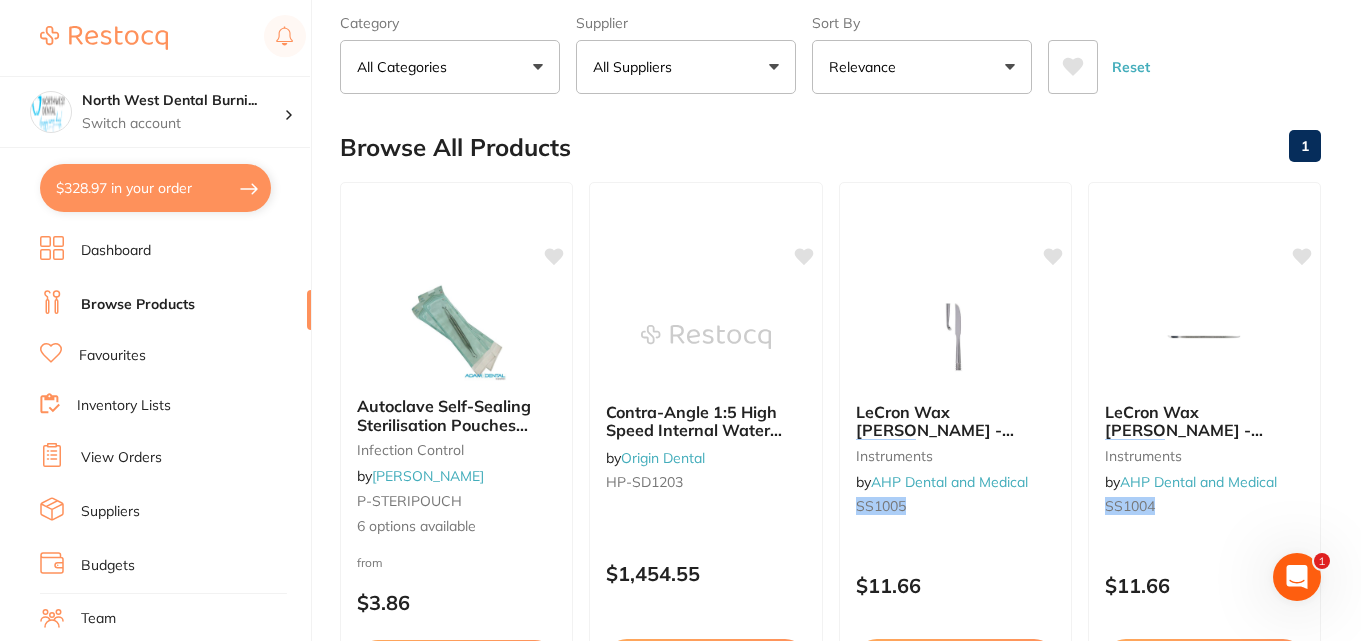 scroll, scrollTop: 0, scrollLeft: 0, axis: both 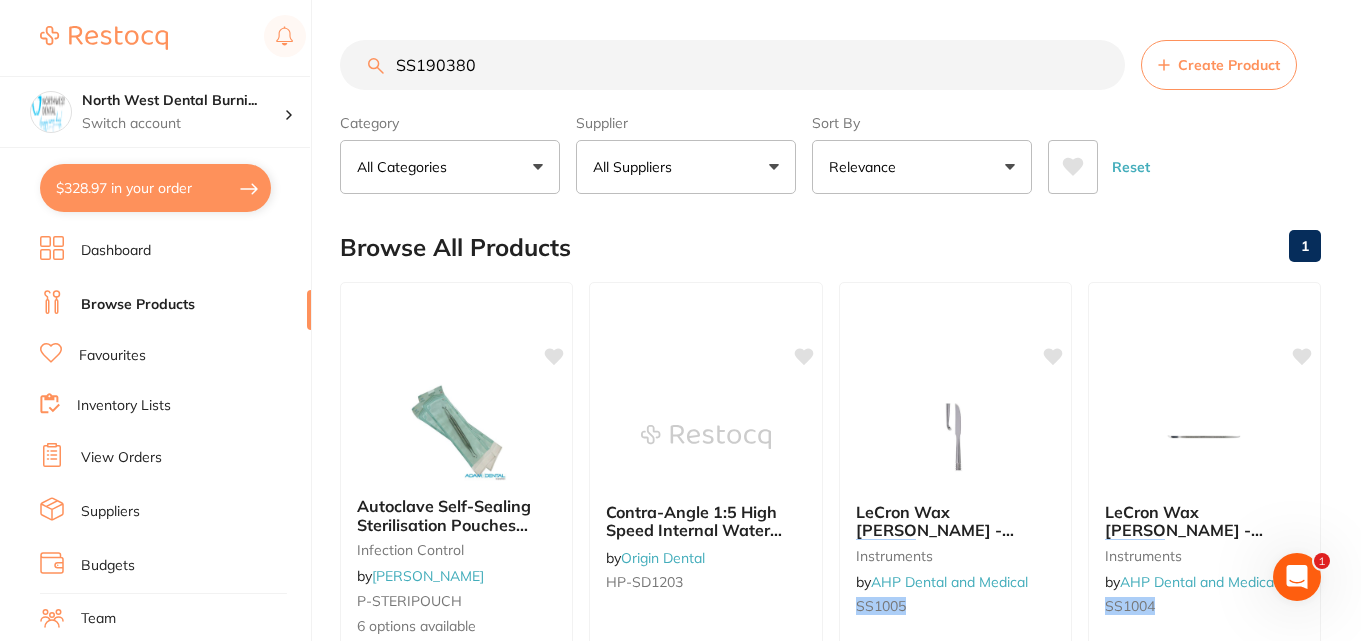 drag, startPoint x: 504, startPoint y: 69, endPoint x: 279, endPoint y: 69, distance: 225 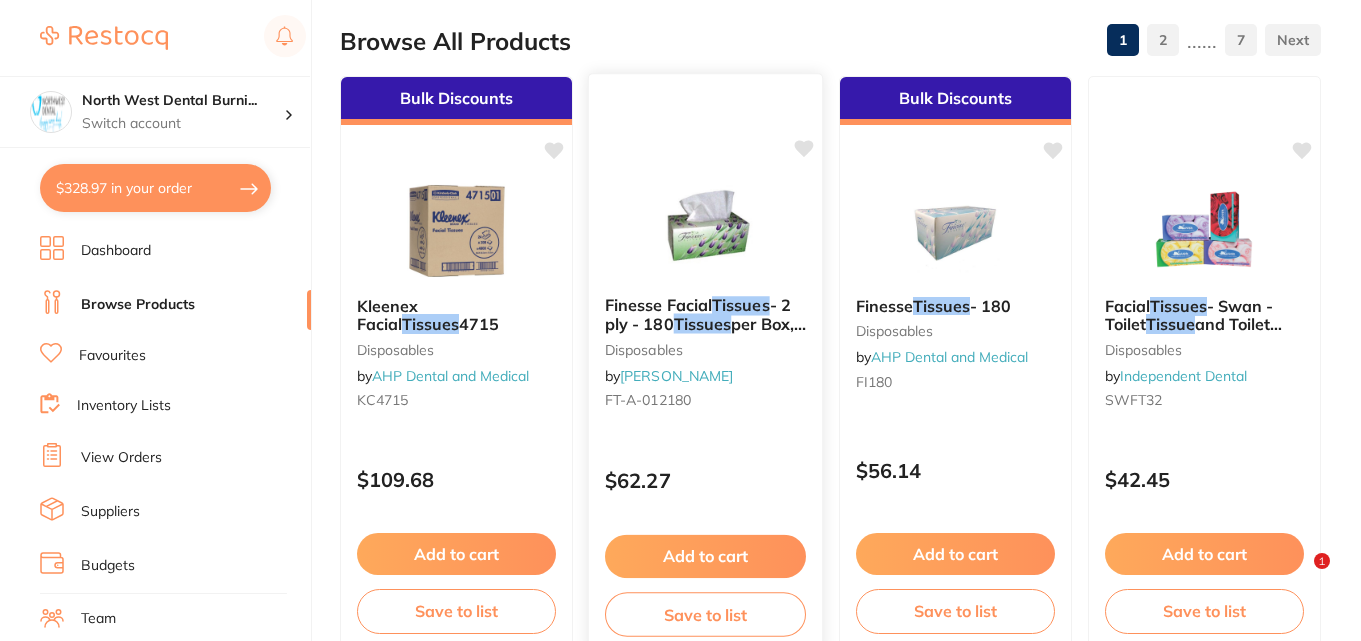 scroll, scrollTop: 299, scrollLeft: 0, axis: vertical 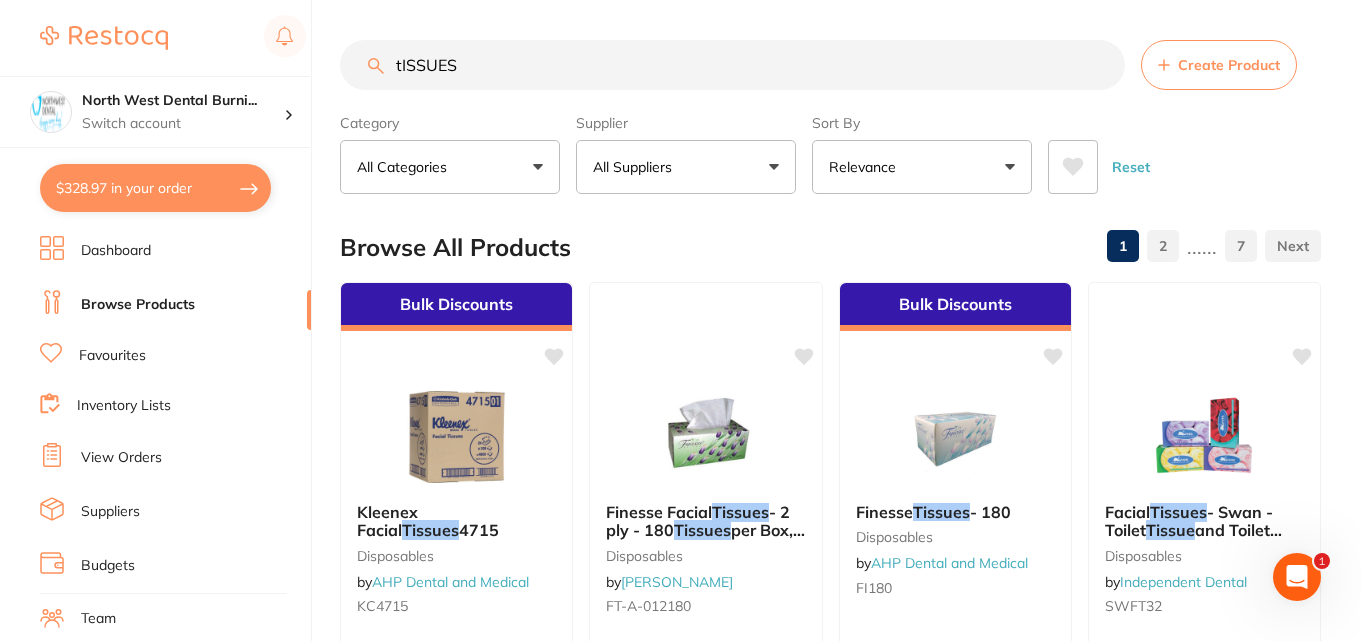 type on "tISSUES" 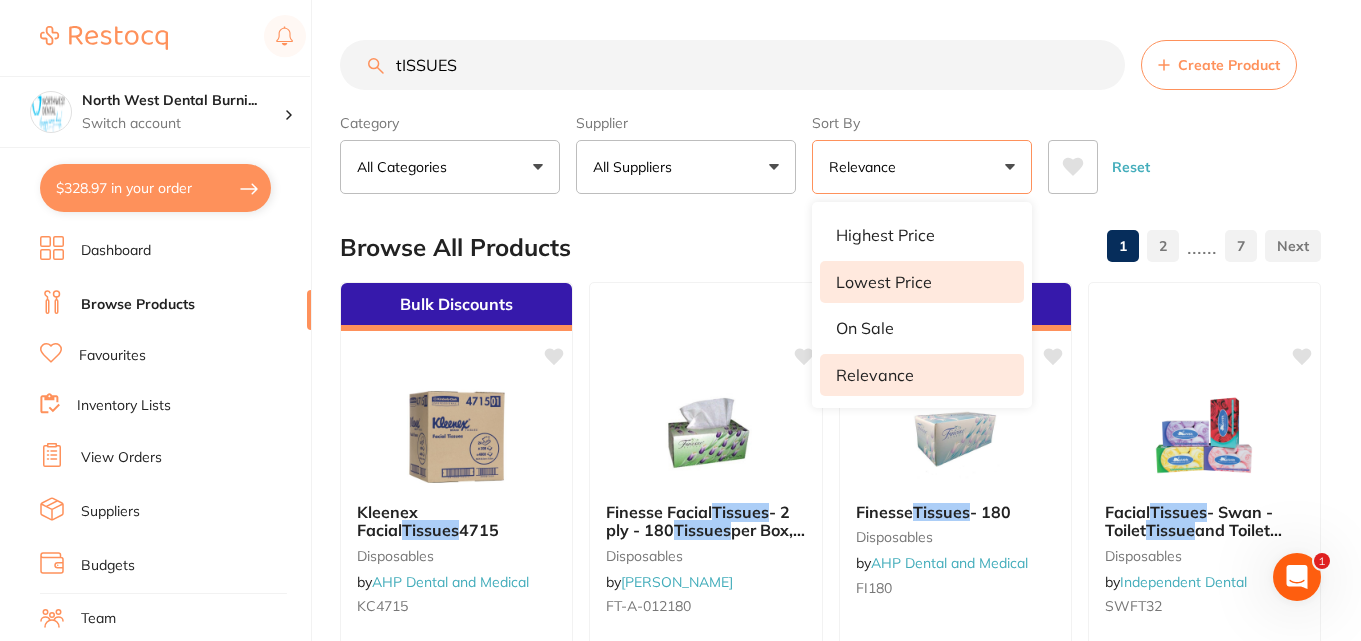 click on "Lowest Price" at bounding box center (922, 282) 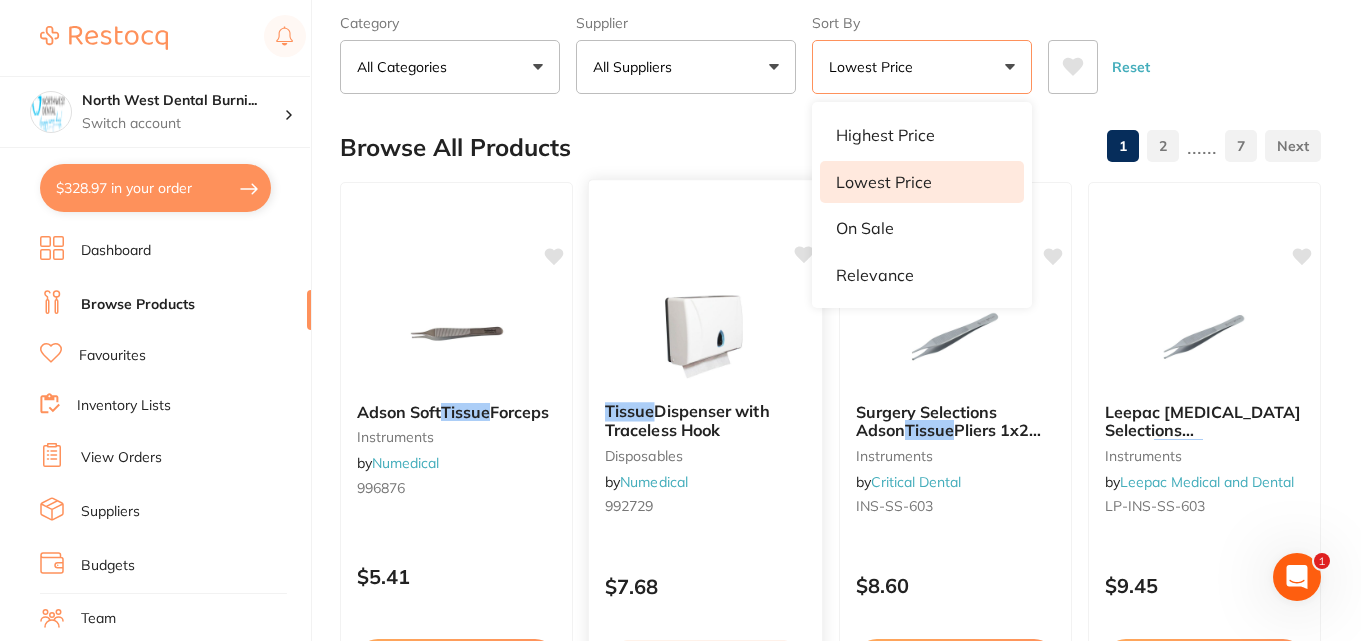 scroll, scrollTop: 0, scrollLeft: 0, axis: both 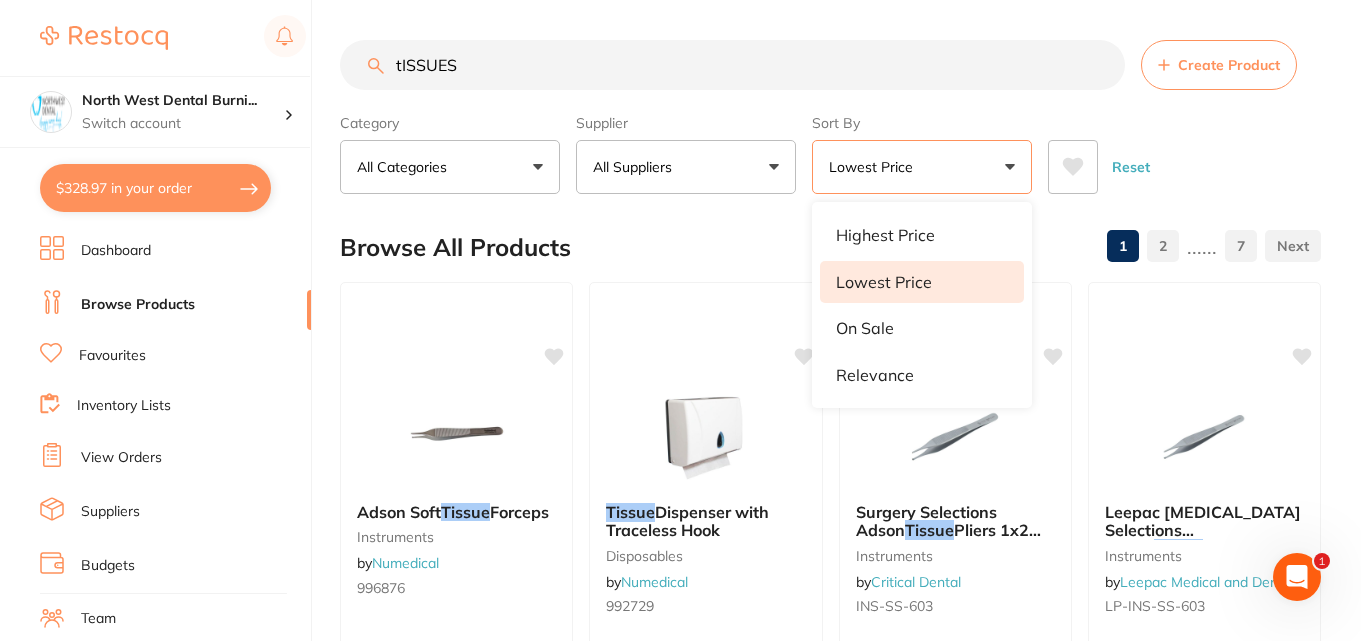 click on "Reset" at bounding box center (1131, 167) 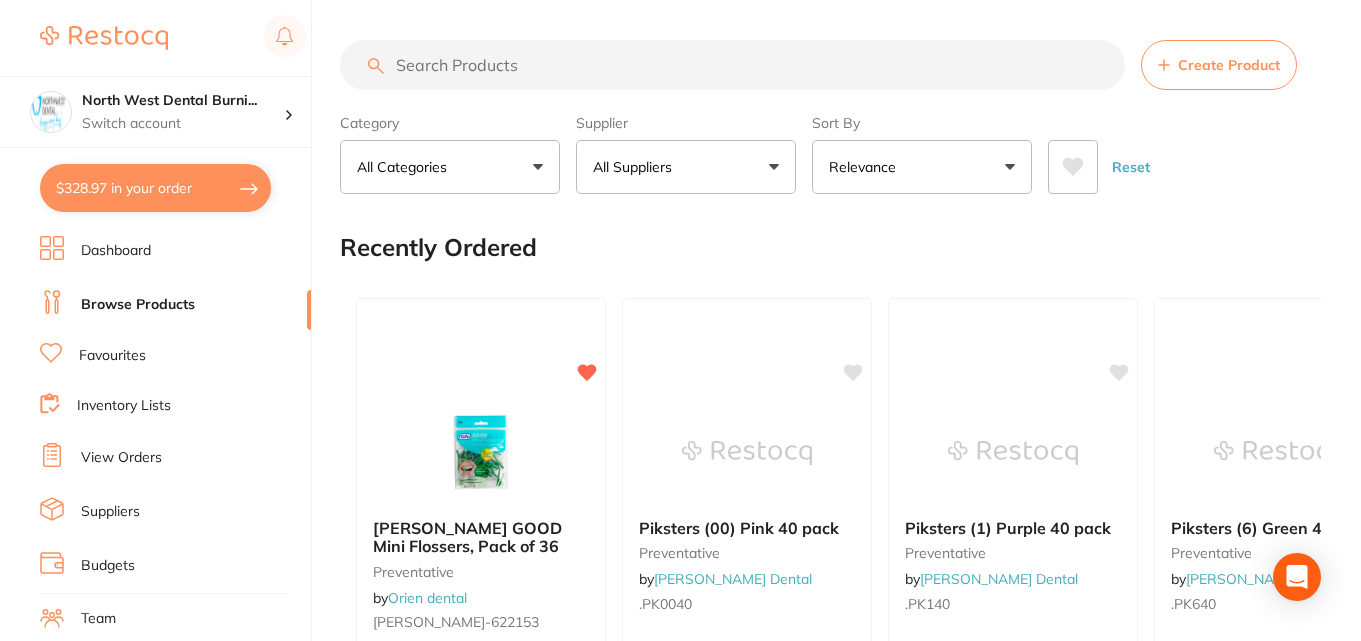 click at bounding box center (732, 65) 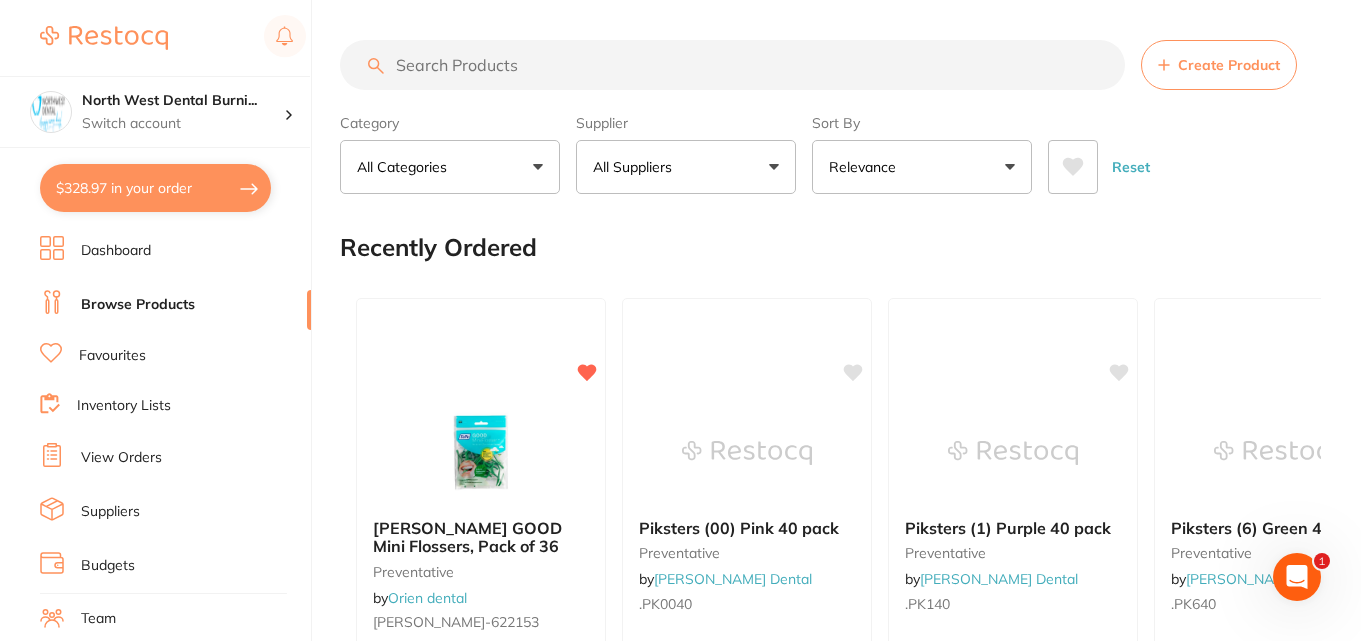 scroll, scrollTop: 0, scrollLeft: 0, axis: both 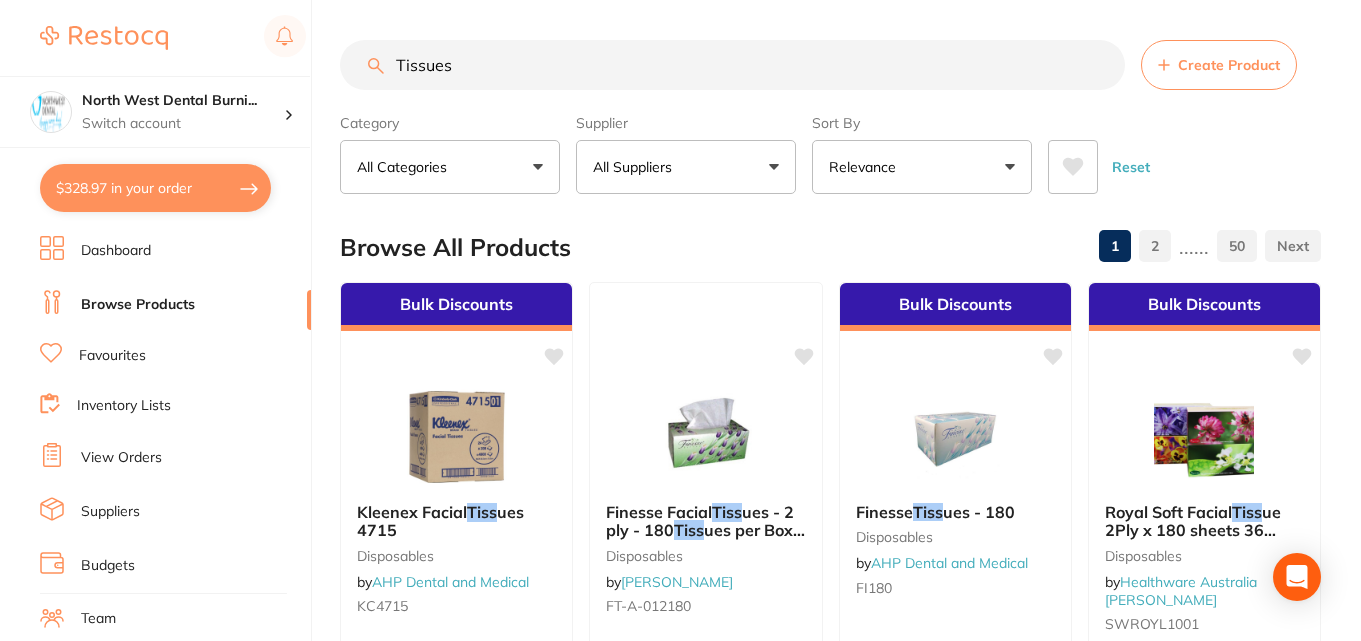type on "Tissues" 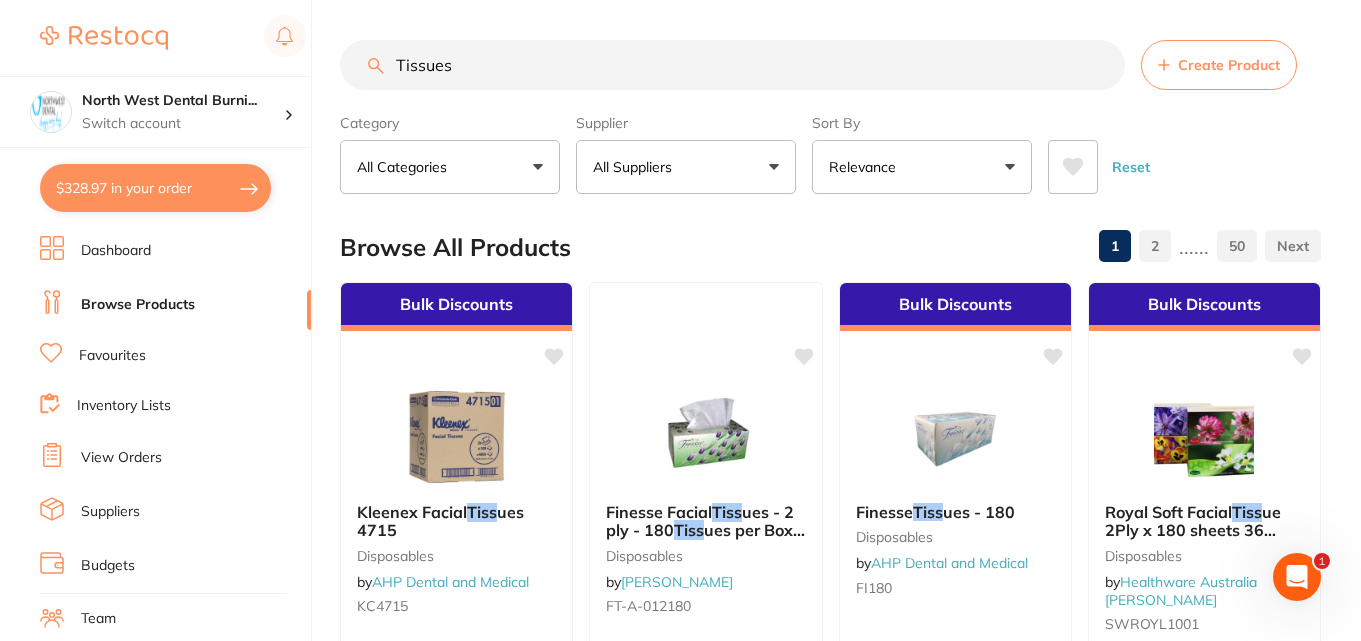 scroll, scrollTop: 0, scrollLeft: 0, axis: both 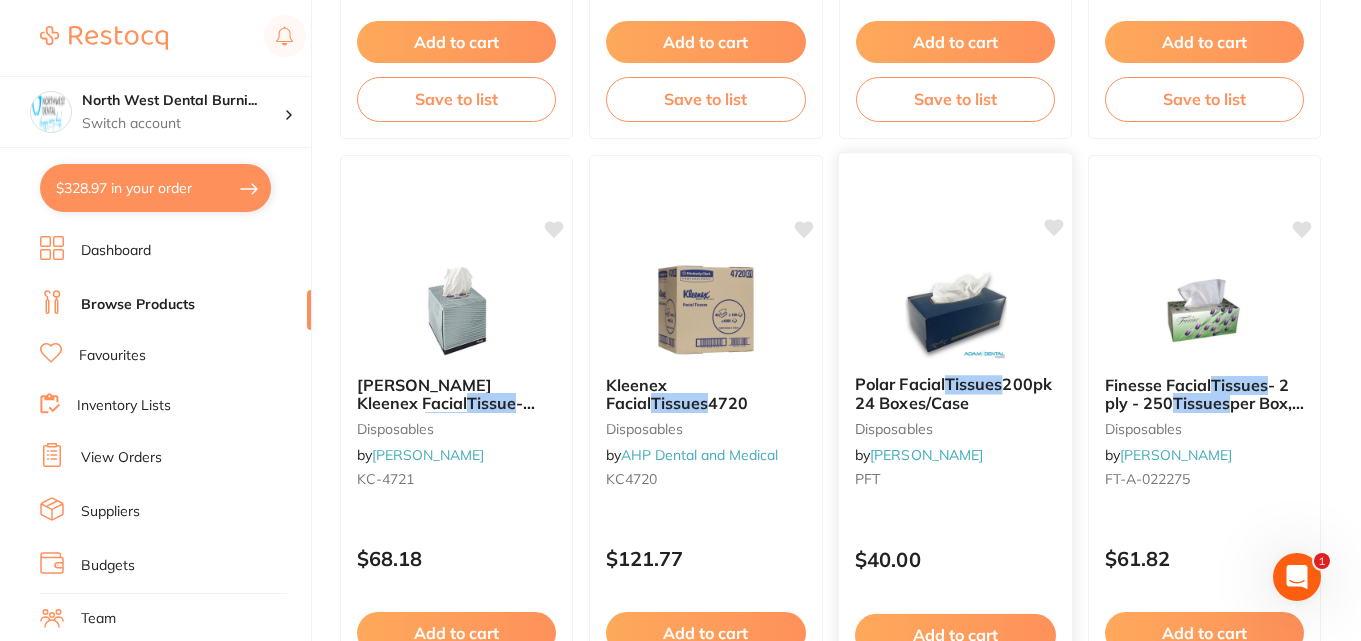 click on "Polar Facial  Tissues  200pk 24 Boxes/Case   disposables by  [PERSON_NAME] PFT" at bounding box center (955, 435) 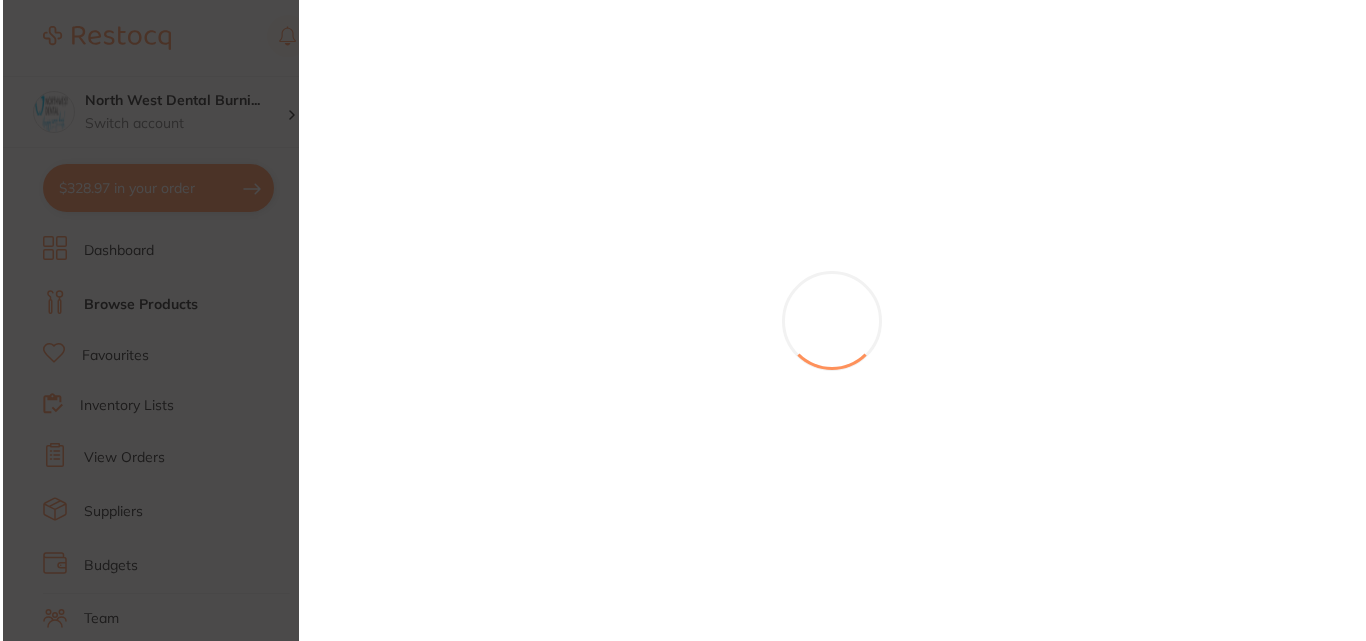 scroll, scrollTop: 0, scrollLeft: 0, axis: both 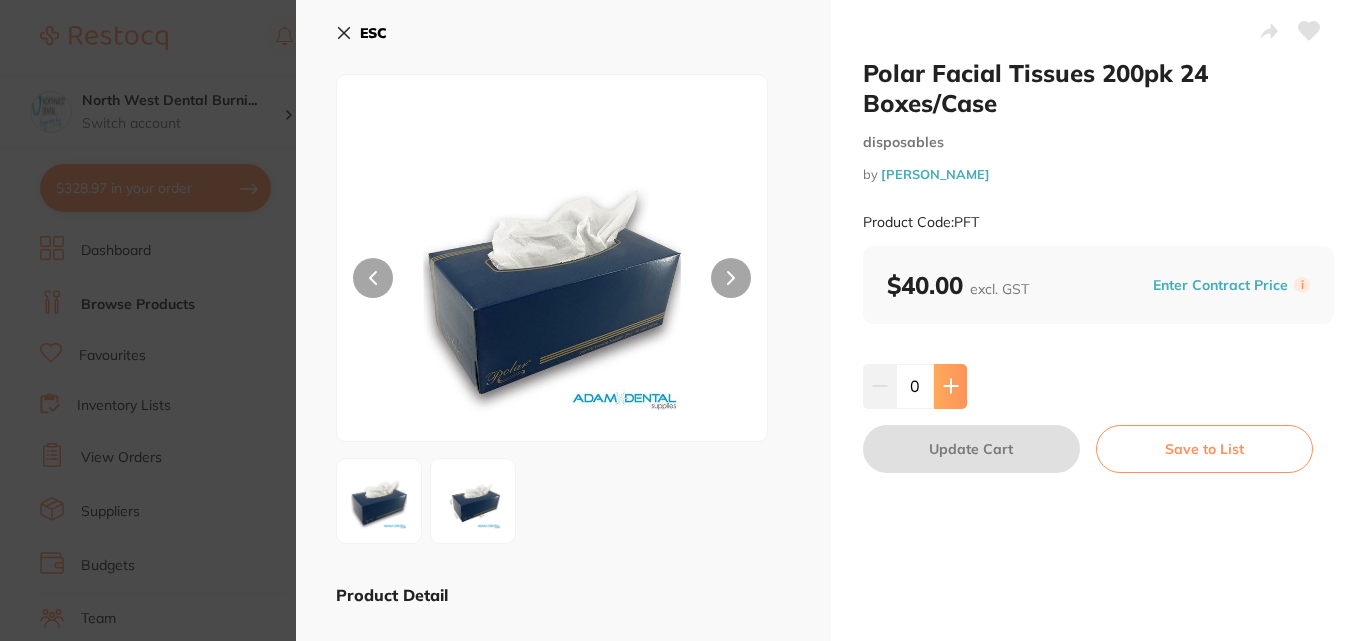 click at bounding box center [950, 386] 